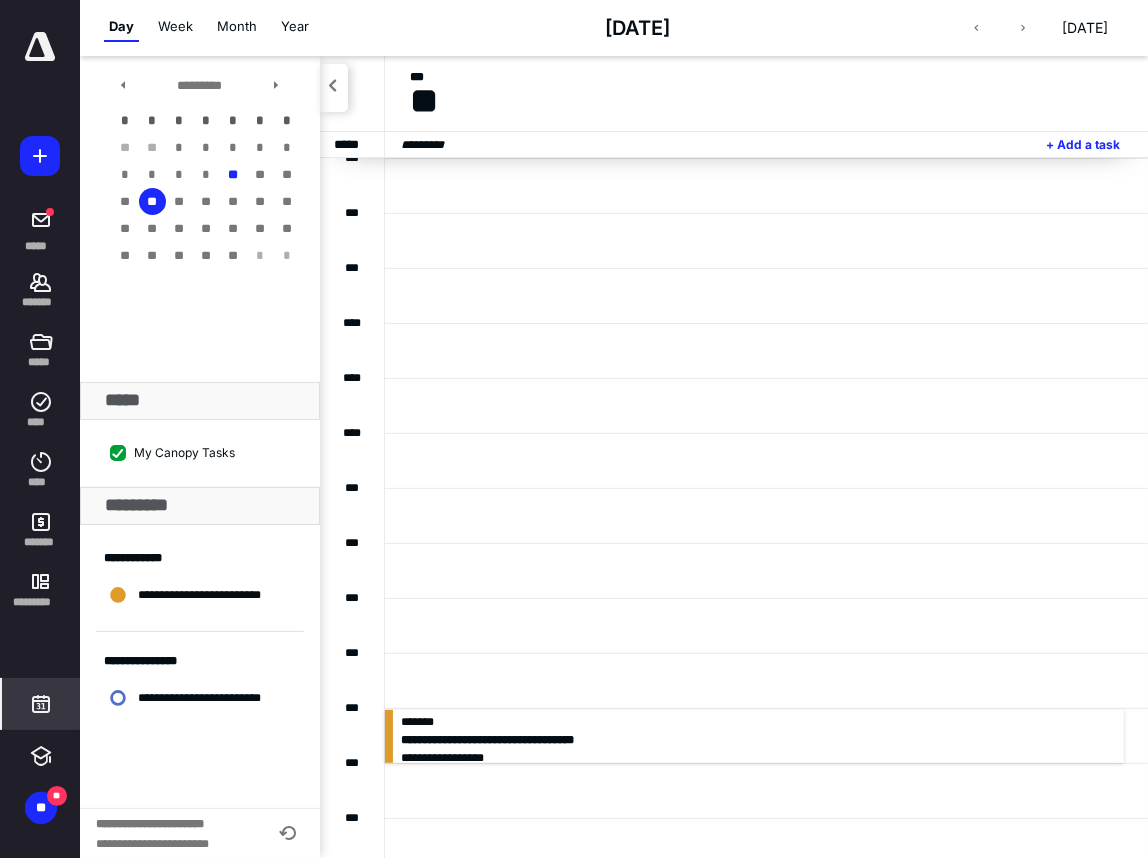 scroll, scrollTop: 0, scrollLeft: 0, axis: both 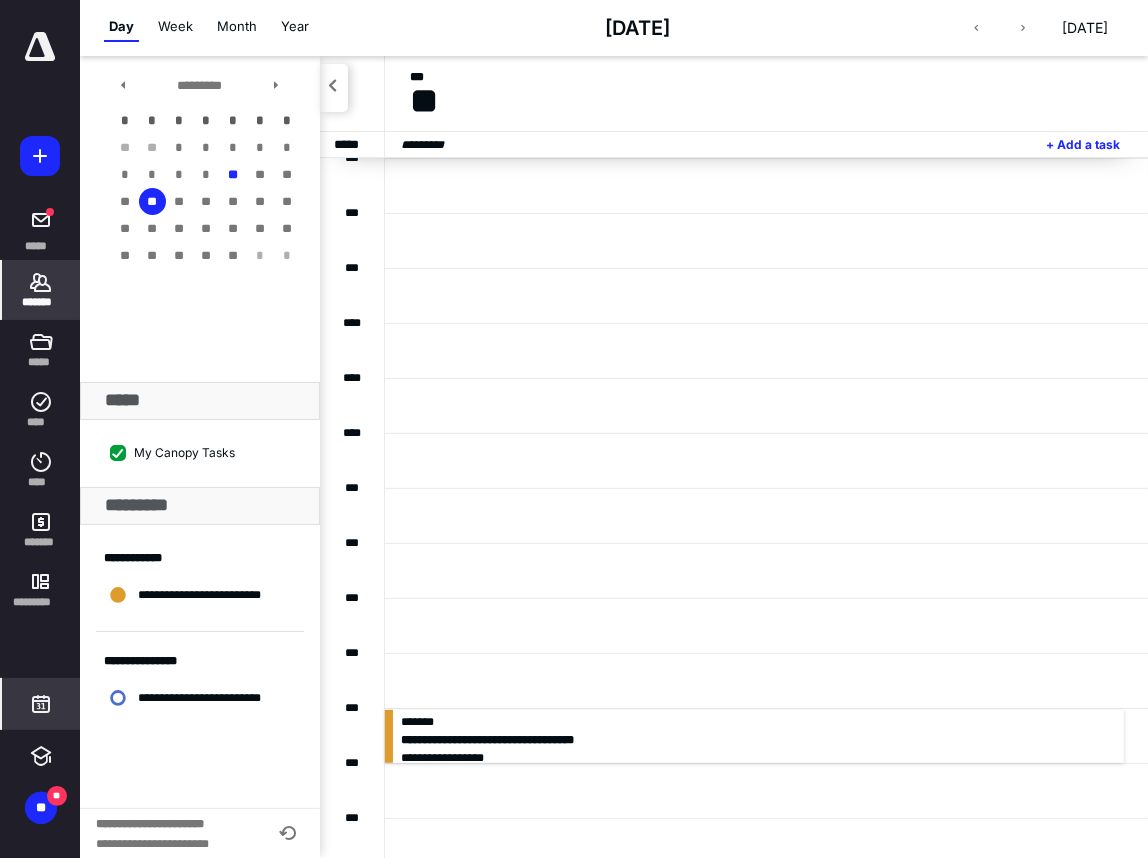 click on "*******" at bounding box center (41, 302) 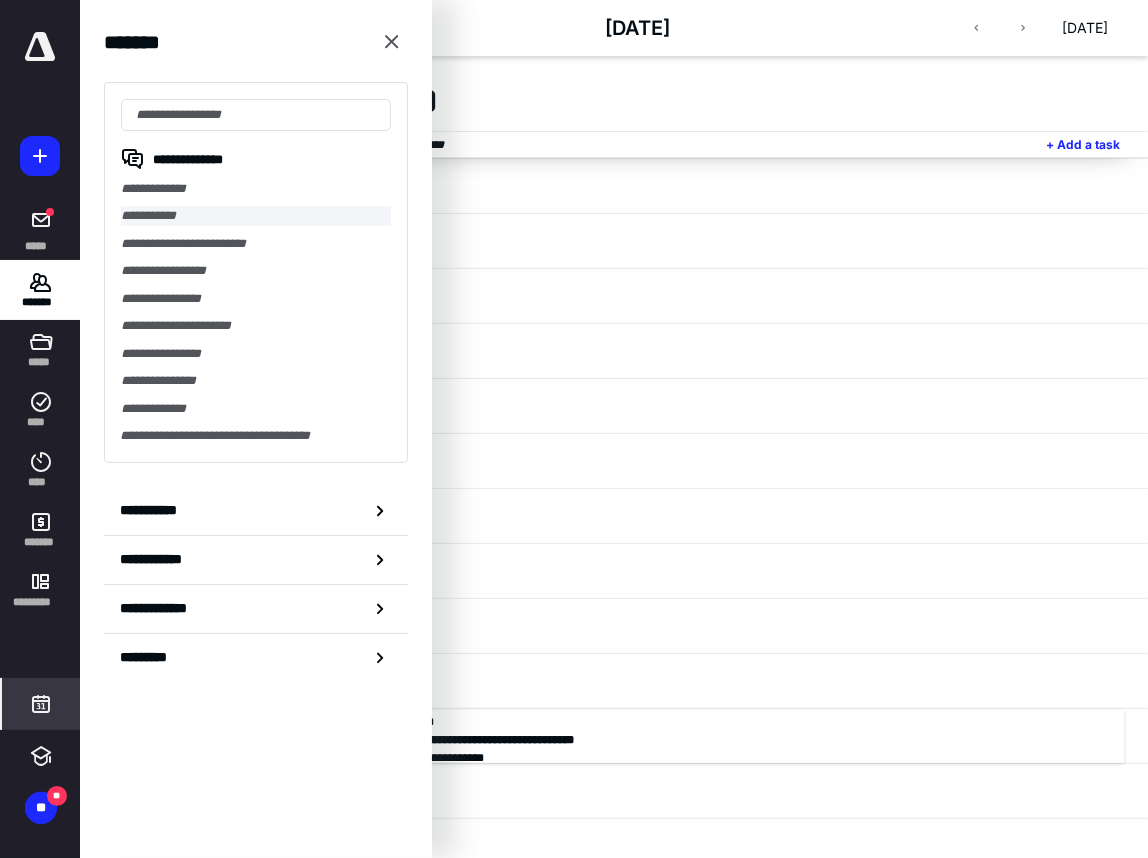 click on "**********" at bounding box center (256, 215) 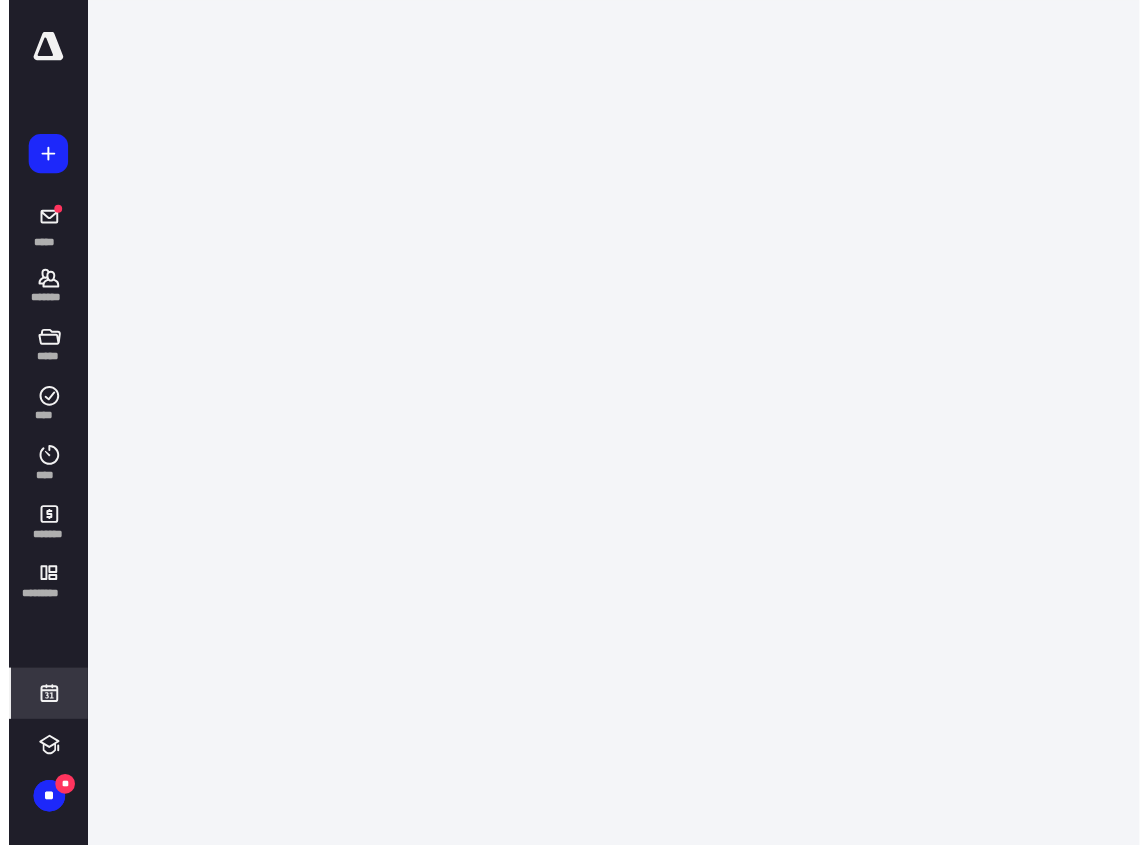 scroll, scrollTop: 0, scrollLeft: 0, axis: both 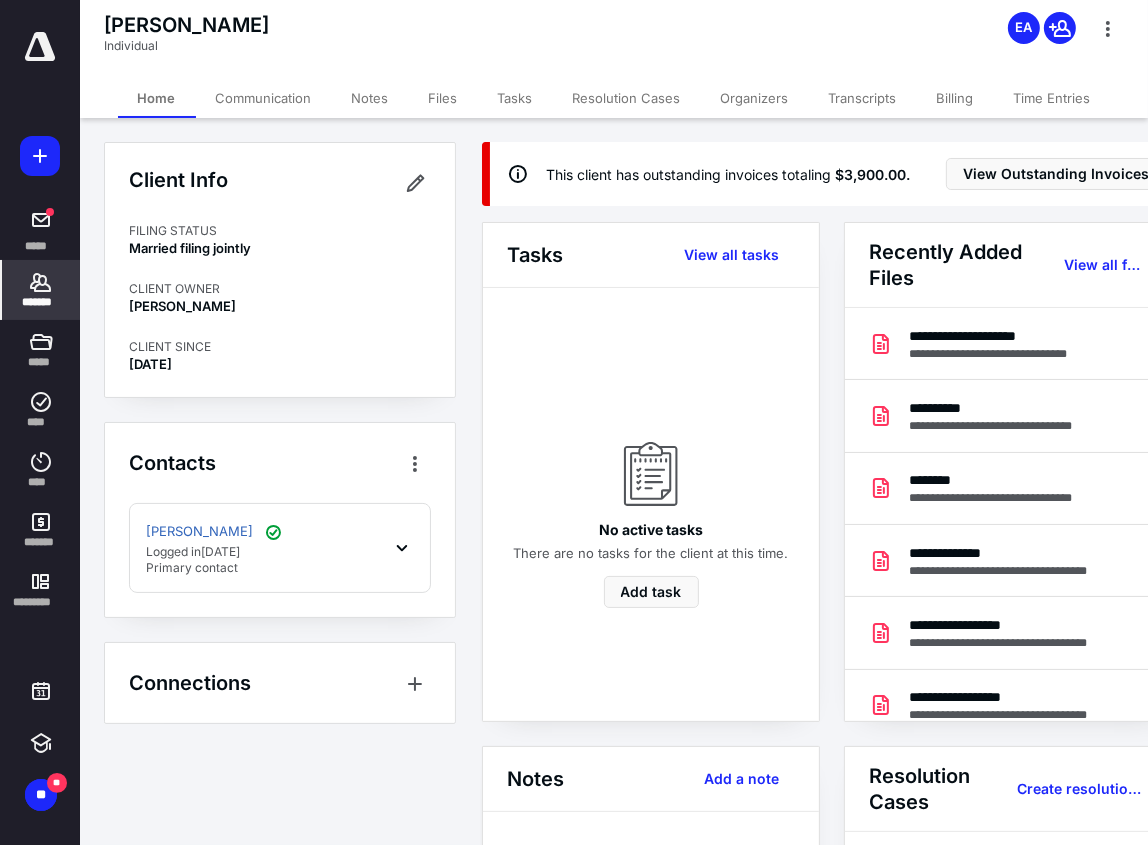 click on "Organizers" at bounding box center (755, 98) 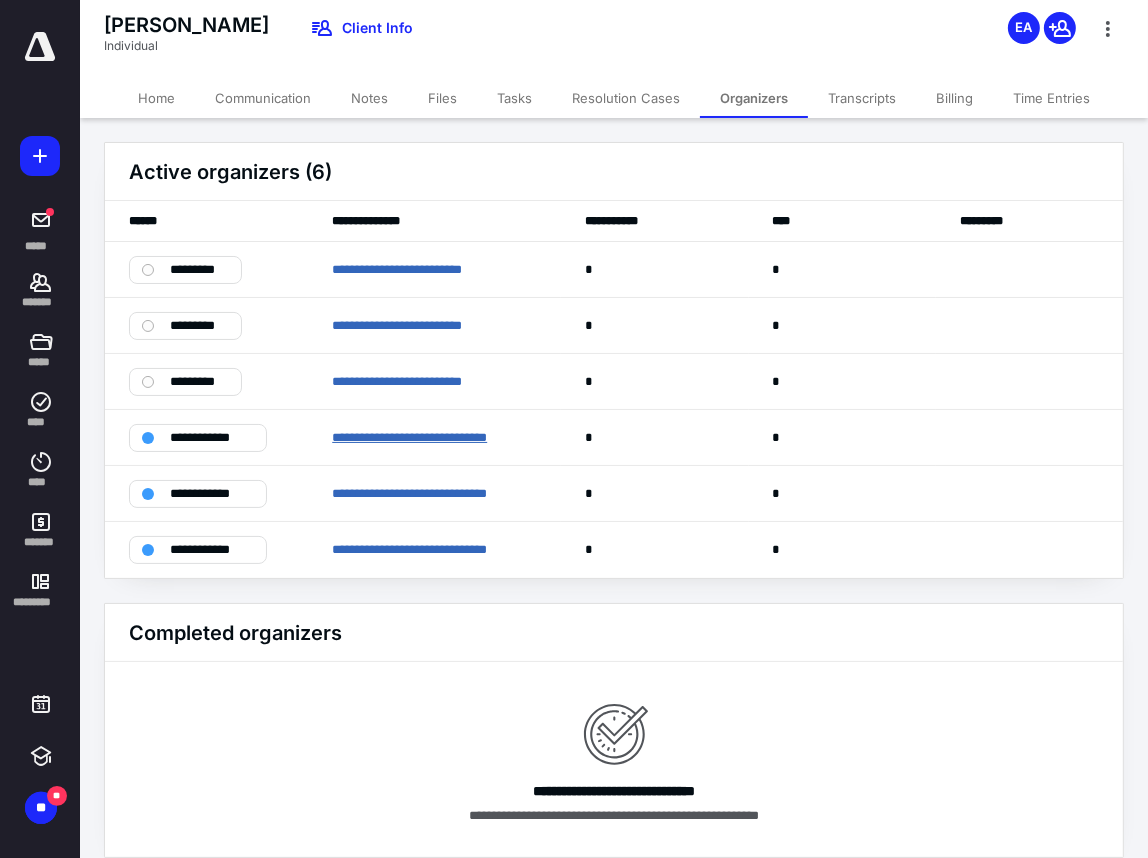 click on "**********" at bounding box center [434, 437] 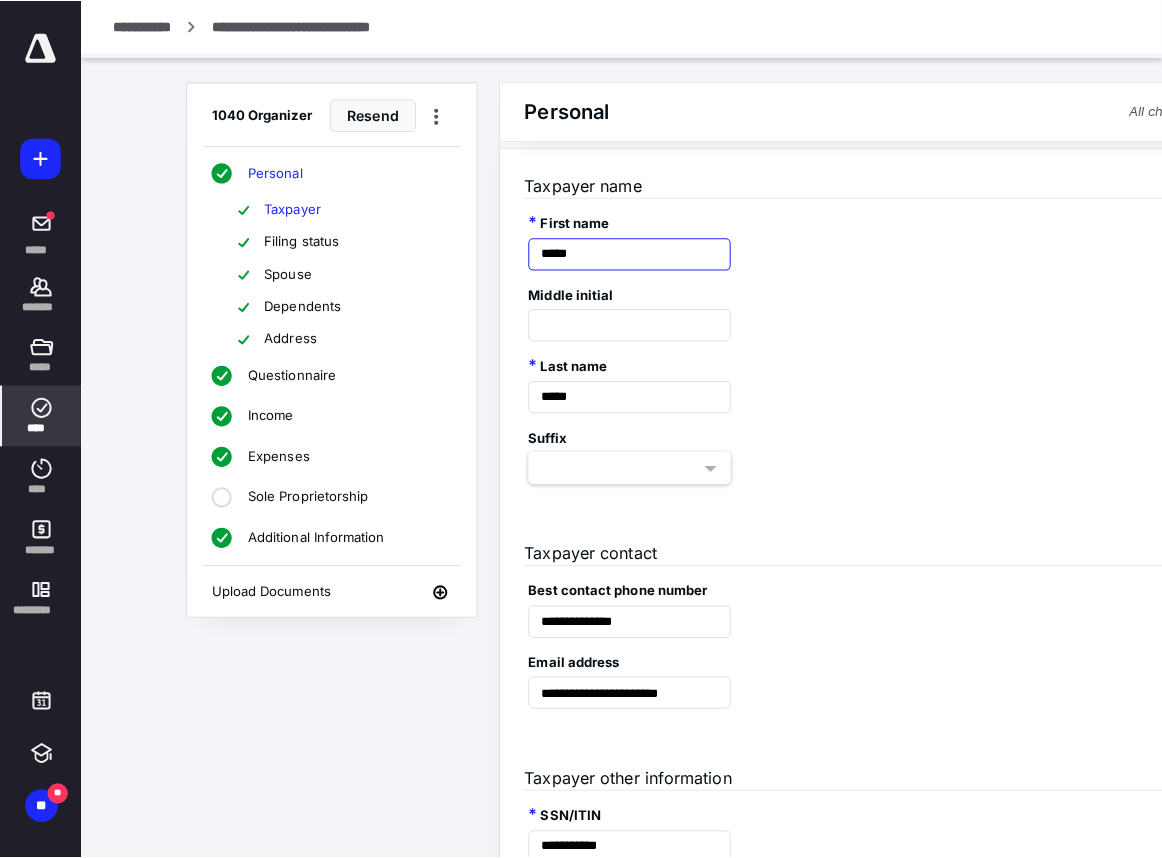 scroll, scrollTop: 0, scrollLeft: 0, axis: both 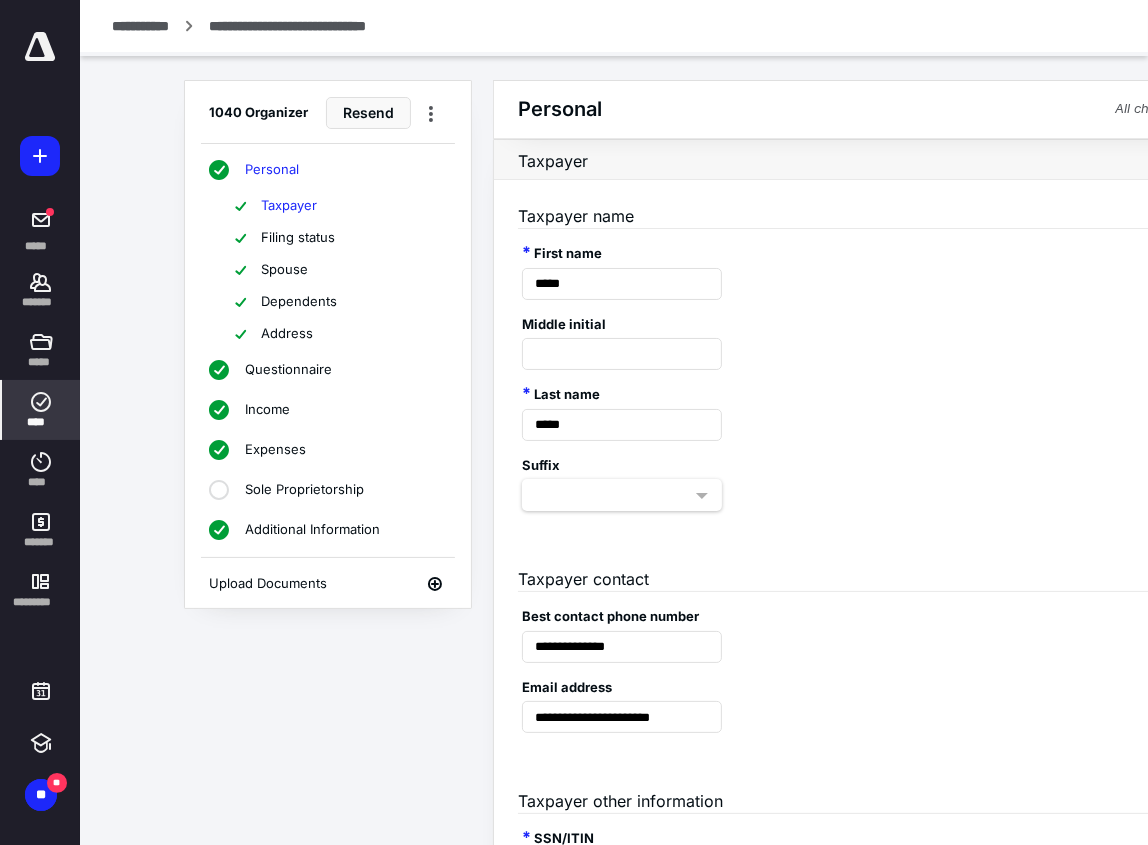 click on "Personal All changes saved" at bounding box center [873, 109] 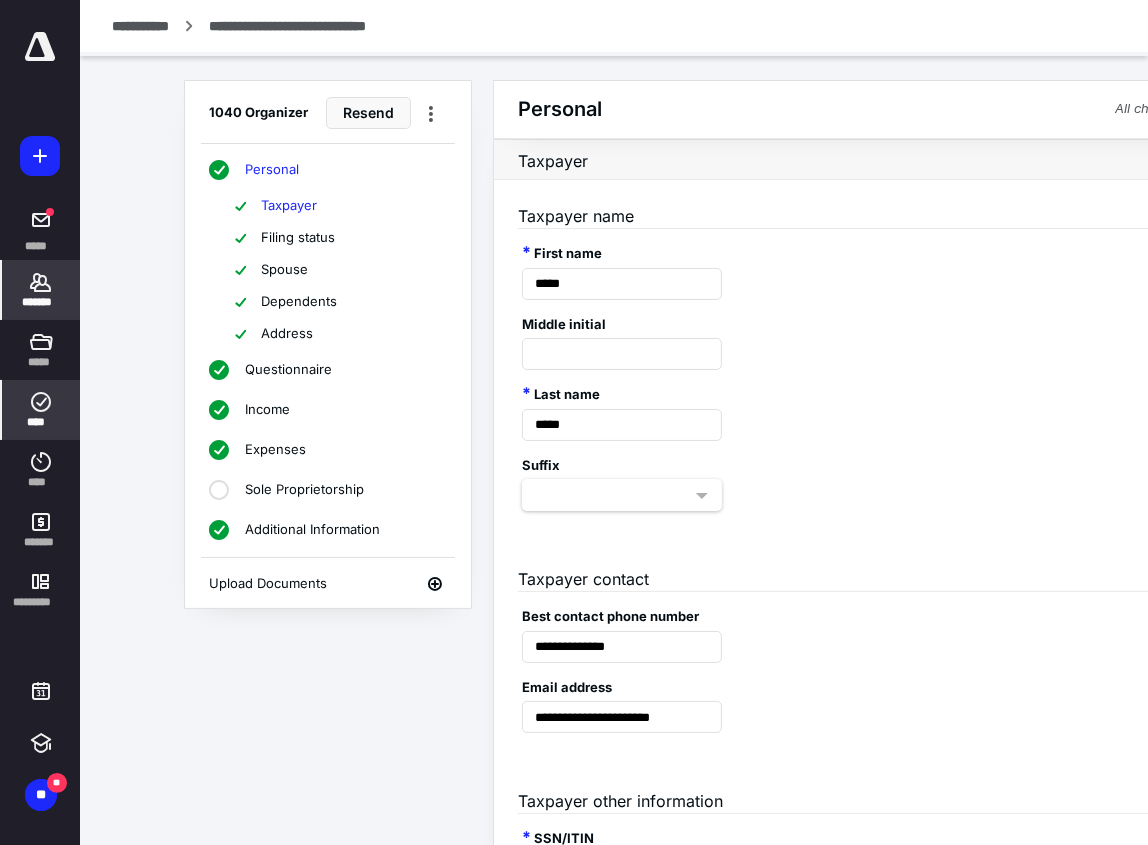 click 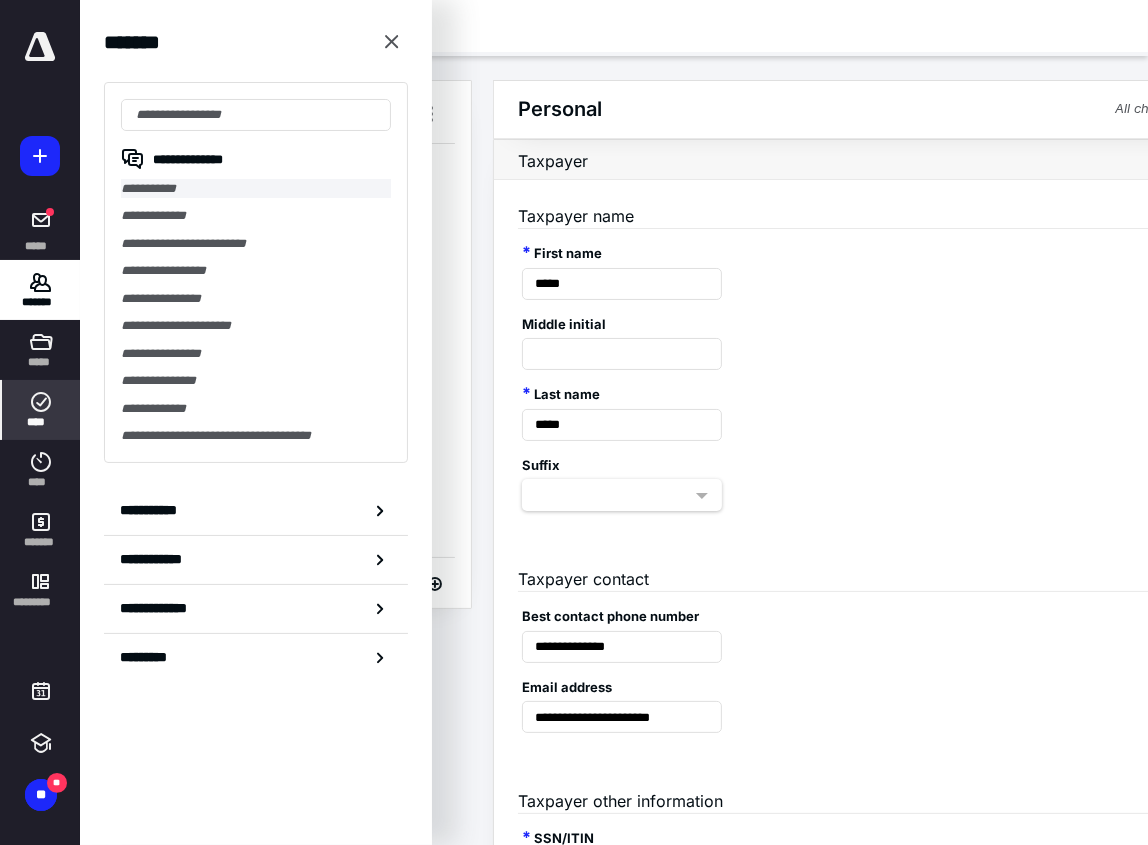 click on "**********" at bounding box center [256, 188] 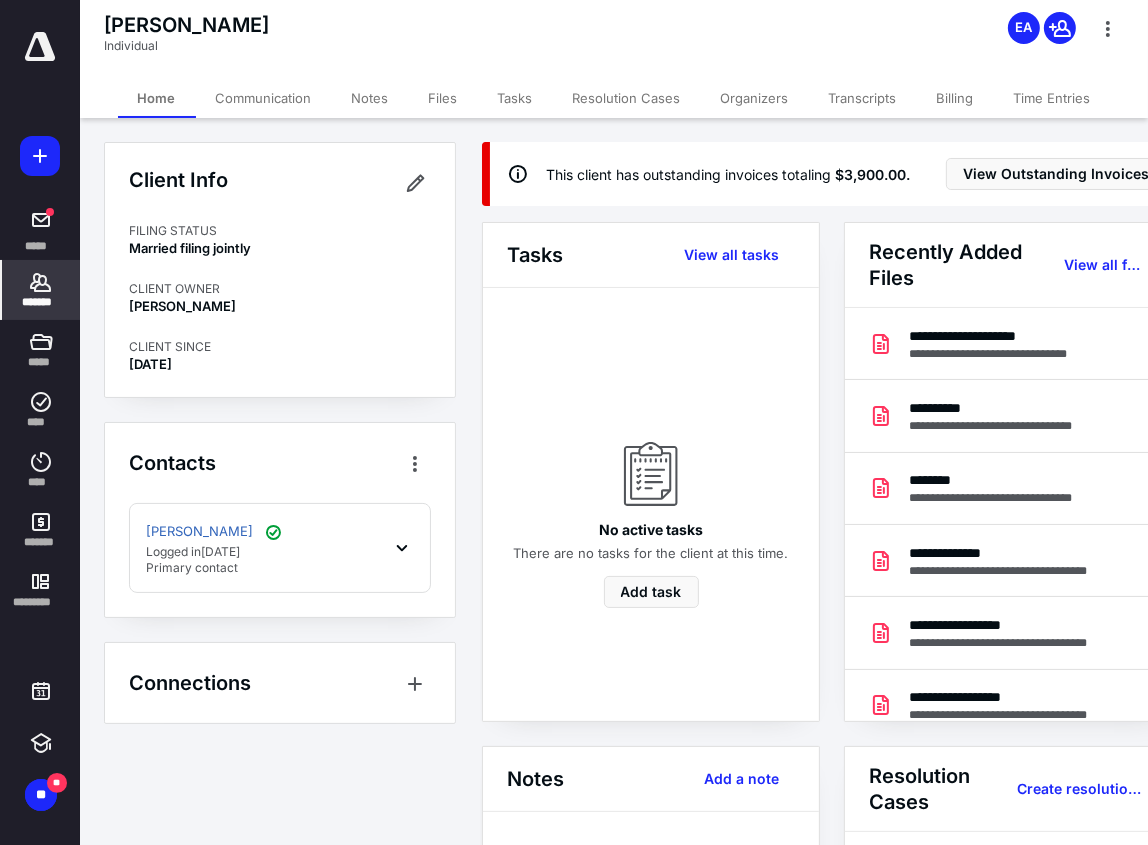 click on "Files" at bounding box center [443, 98] 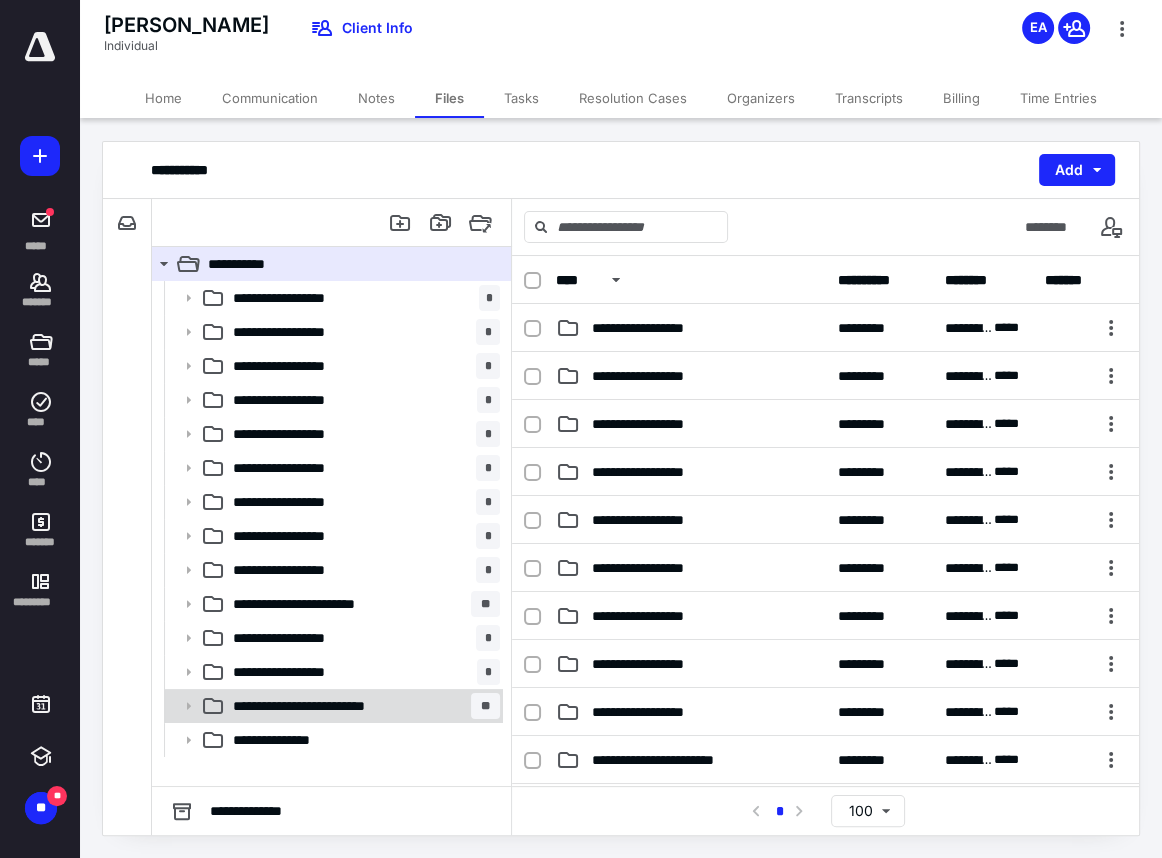click on "**********" at bounding box center [362, 706] 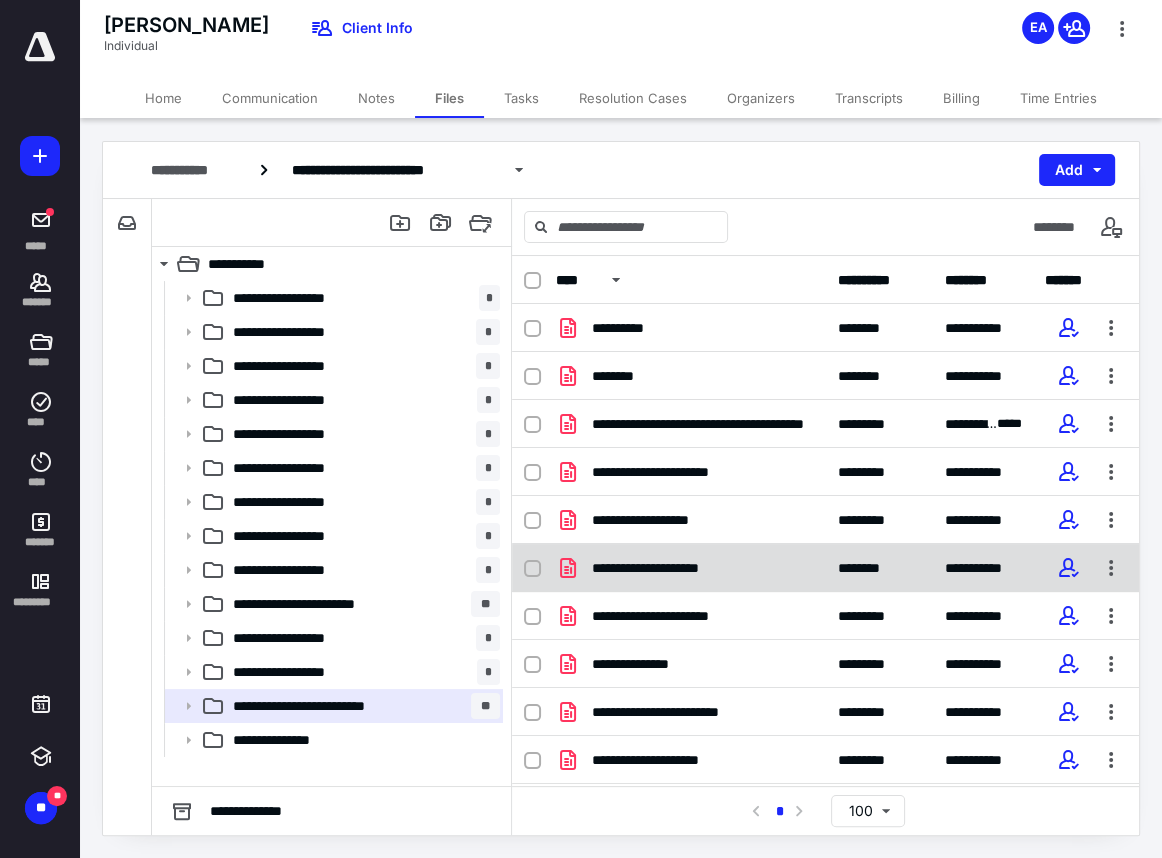 click on "**********" at bounding box center (668, 568) 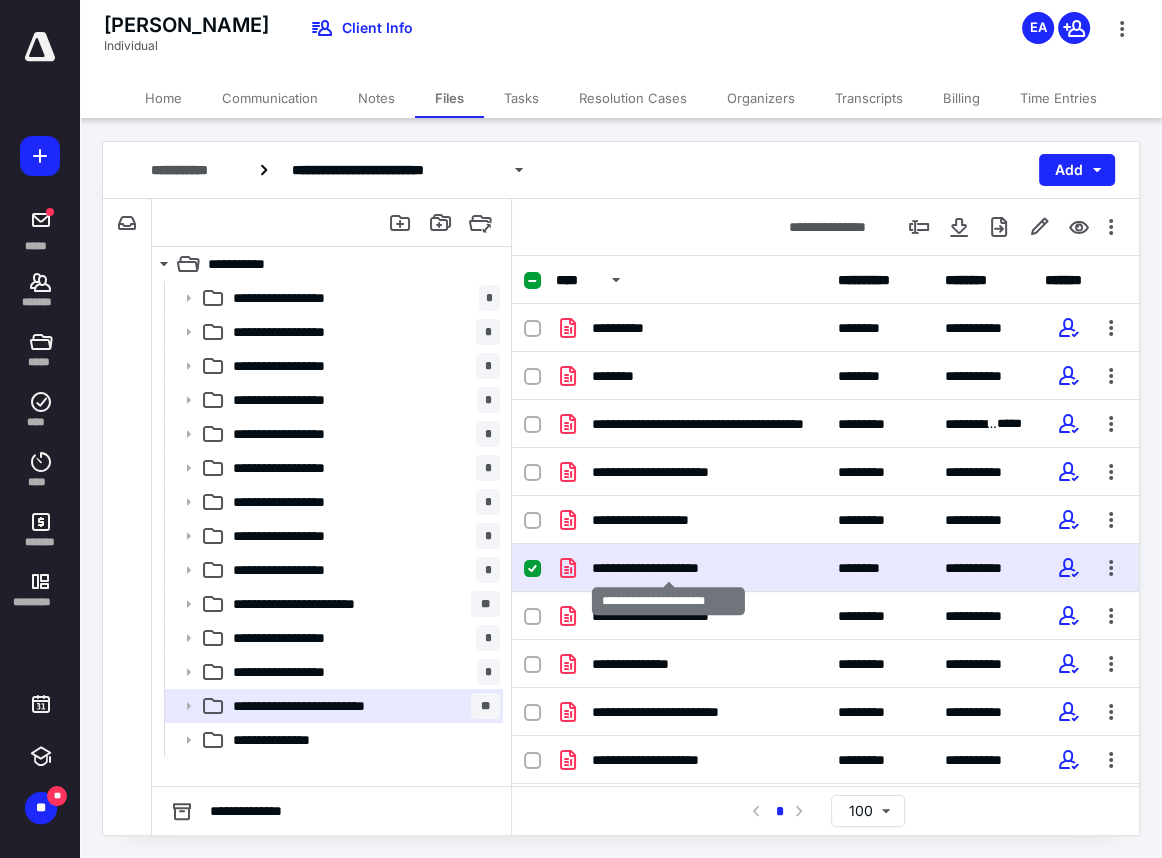 click on "**********" at bounding box center (668, 568) 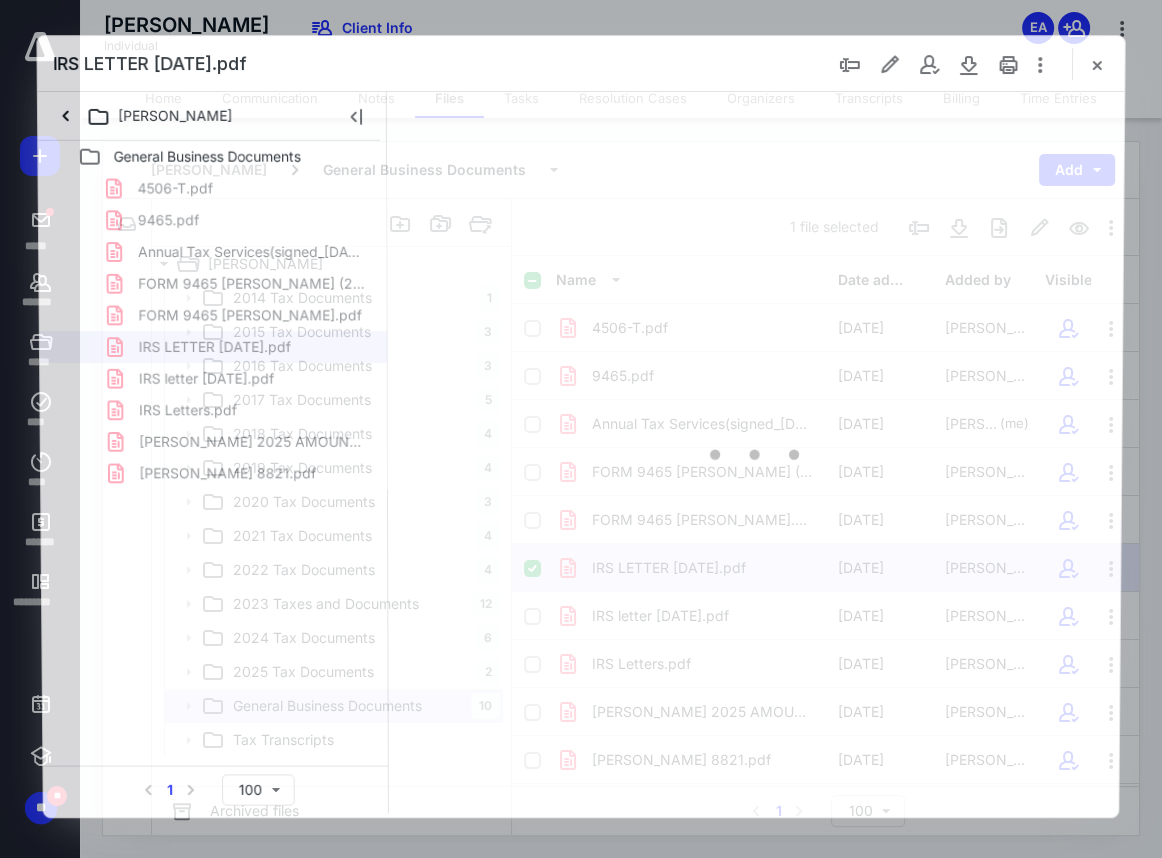 scroll, scrollTop: 0, scrollLeft: 0, axis: both 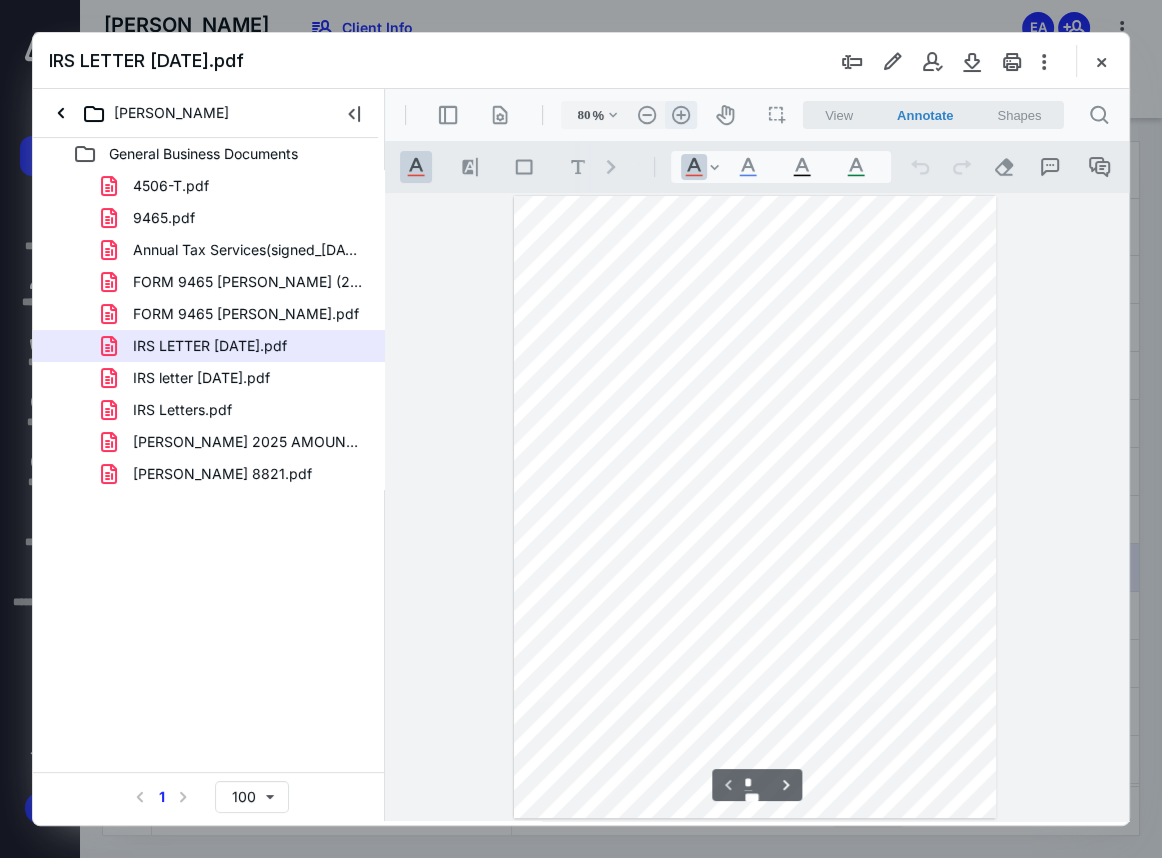 click on ".cls-1{fill:#abb0c4;} icon - header - zoom - in - line" at bounding box center [681, 115] 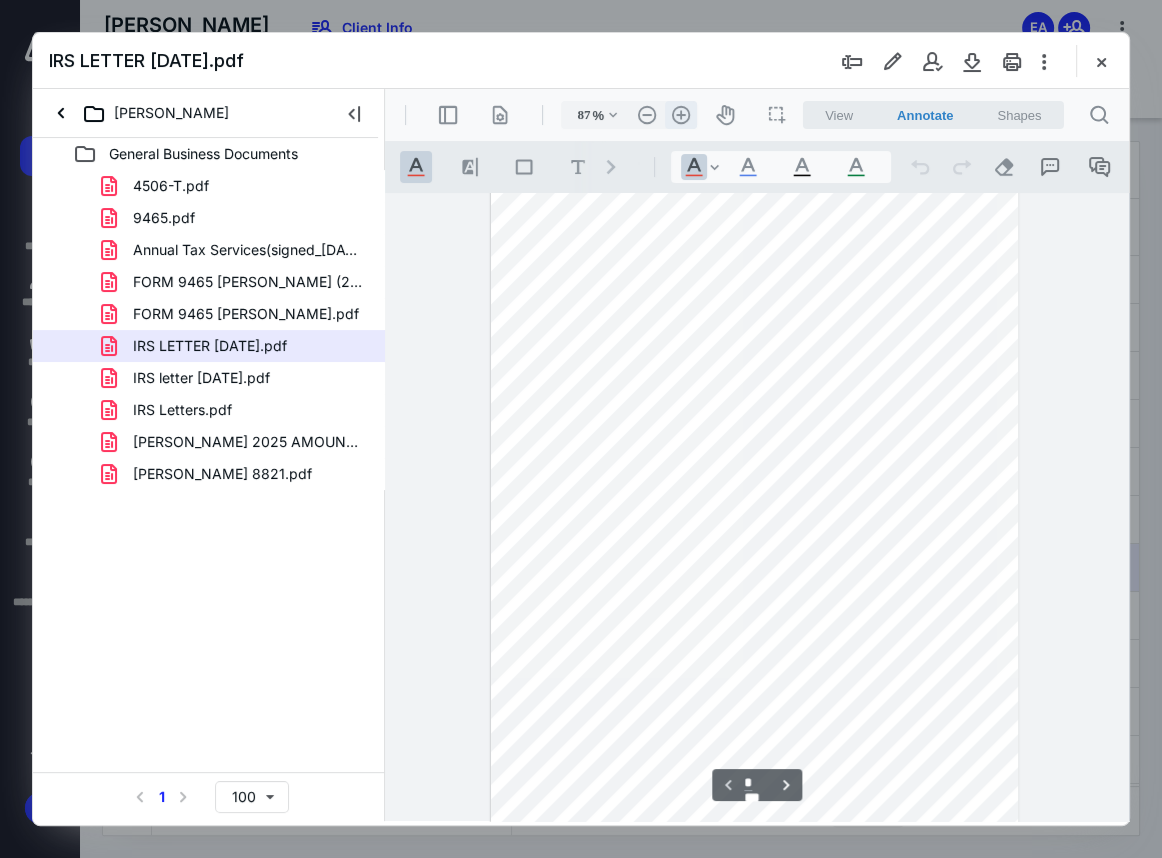 click on ".cls-1{fill:#abb0c4;} icon - header - zoom - in - line" at bounding box center [681, 115] 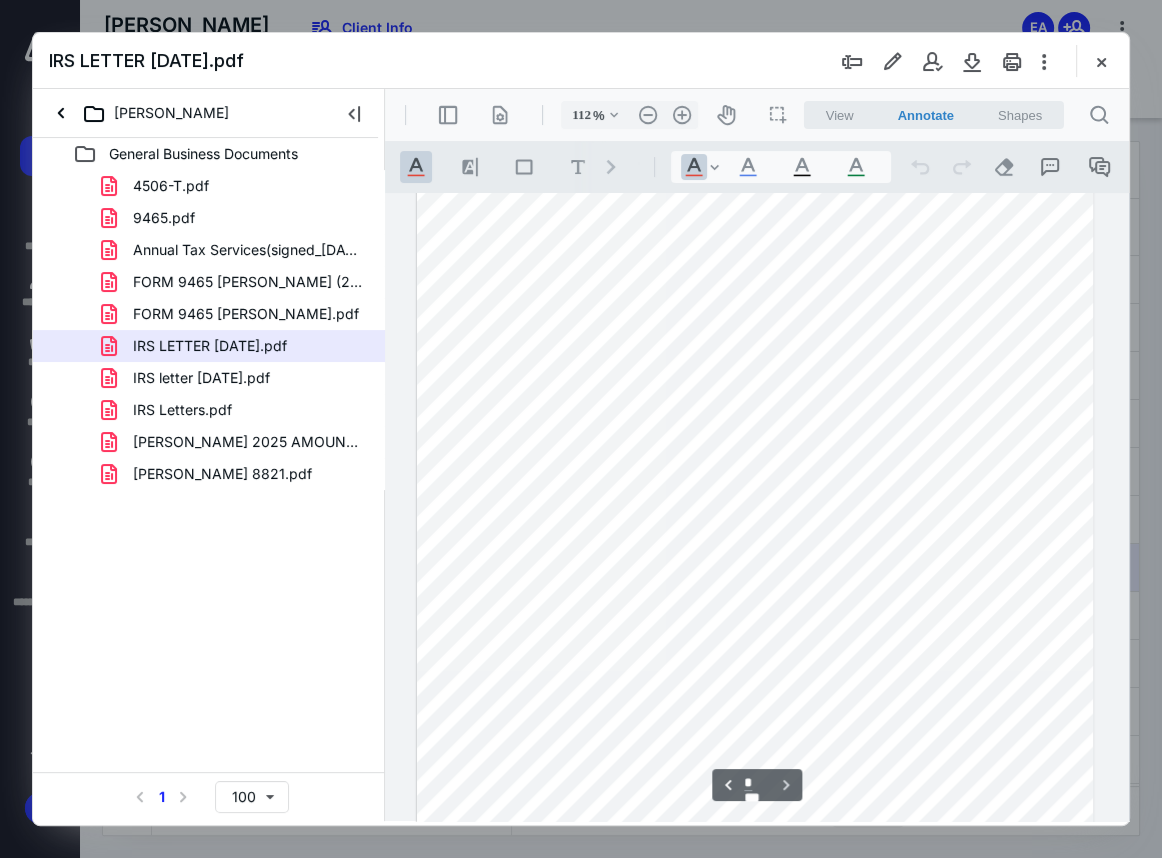scroll, scrollTop: 1143, scrollLeft: 0, axis: vertical 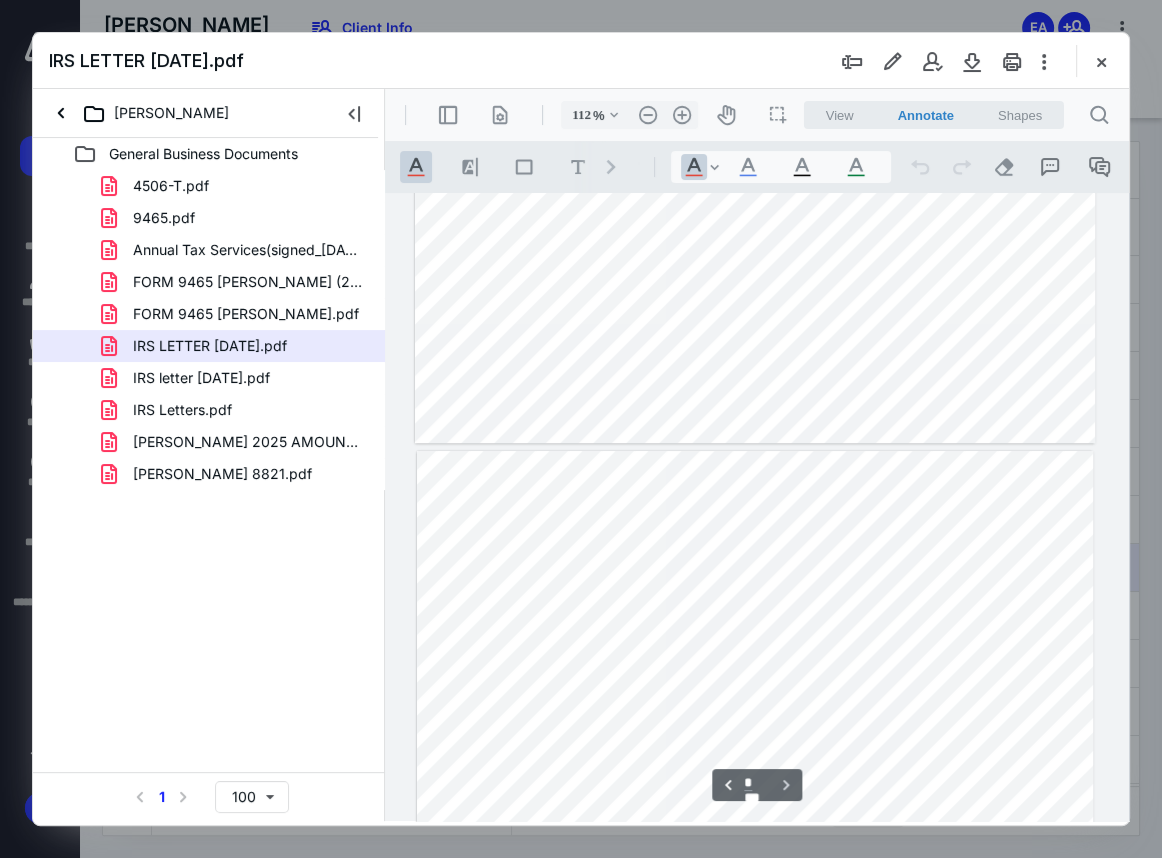 type on "*" 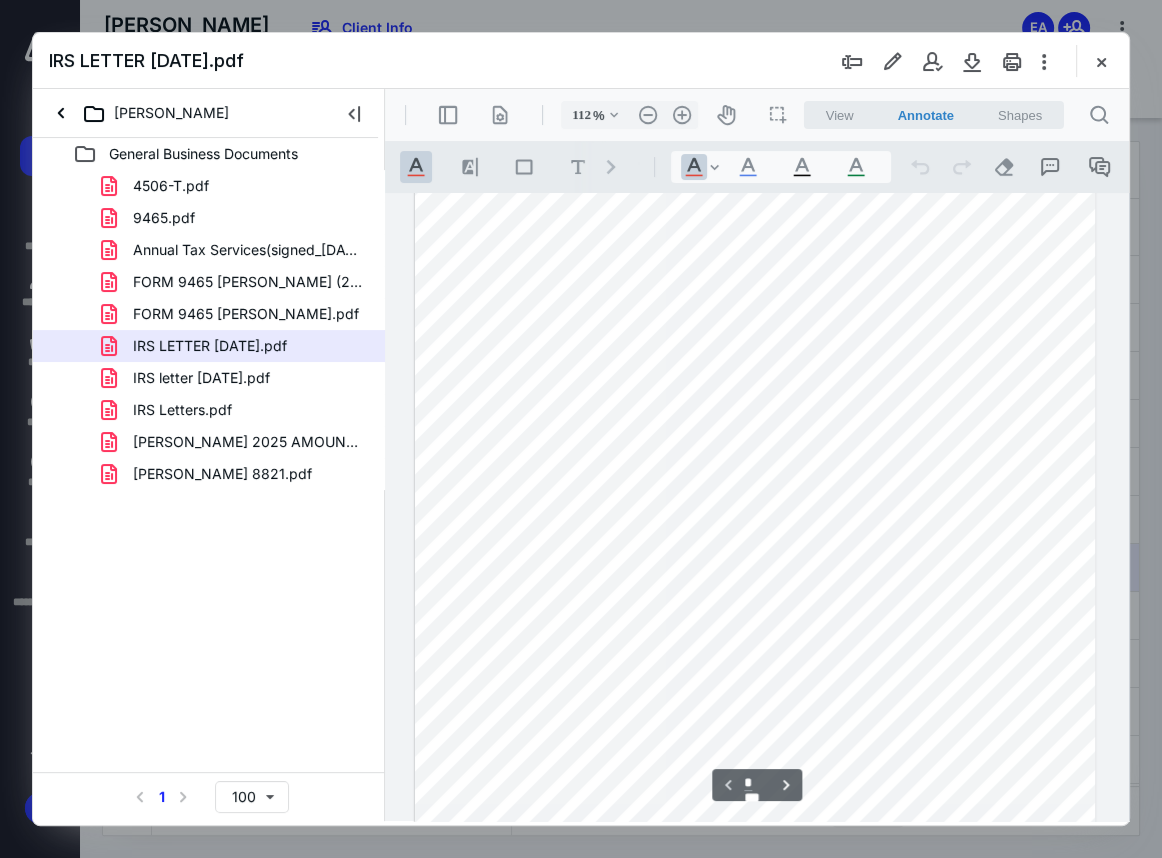 scroll, scrollTop: 0, scrollLeft: 0, axis: both 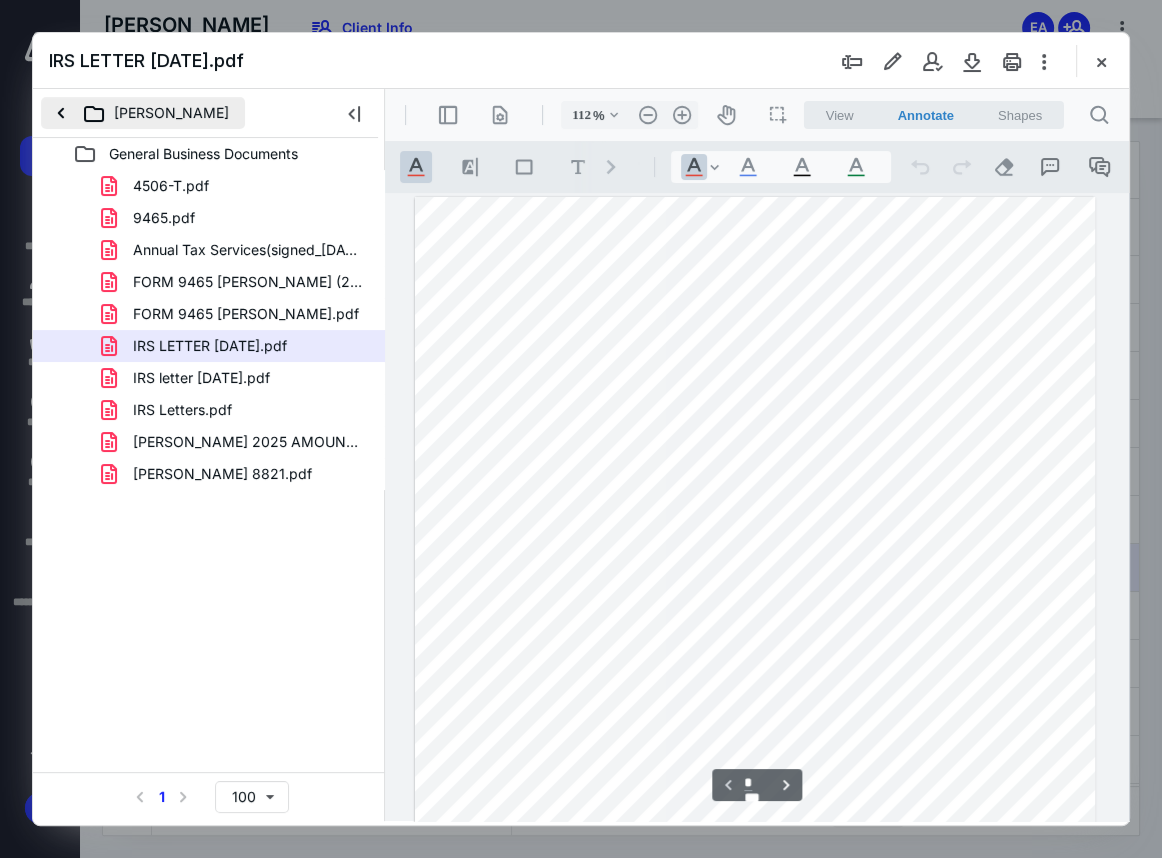 click on "[PERSON_NAME]" at bounding box center (143, 113) 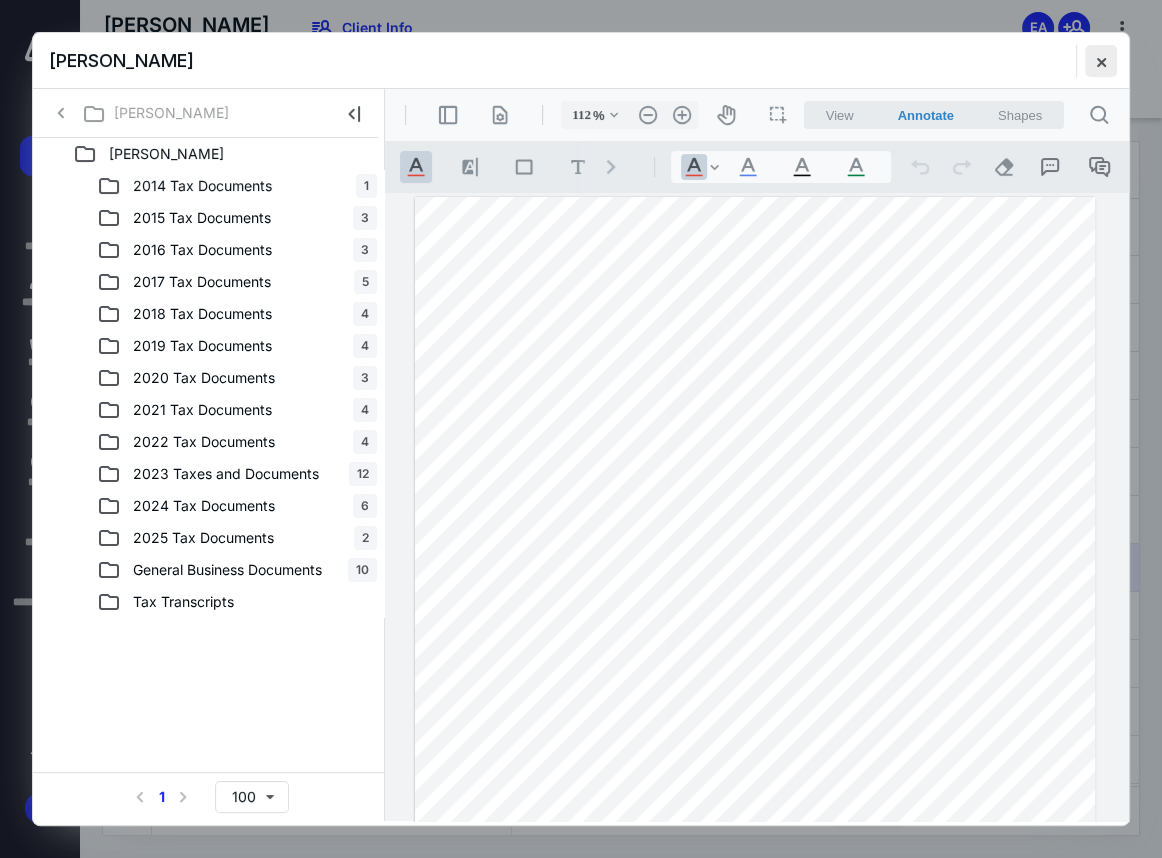 click at bounding box center [1101, 61] 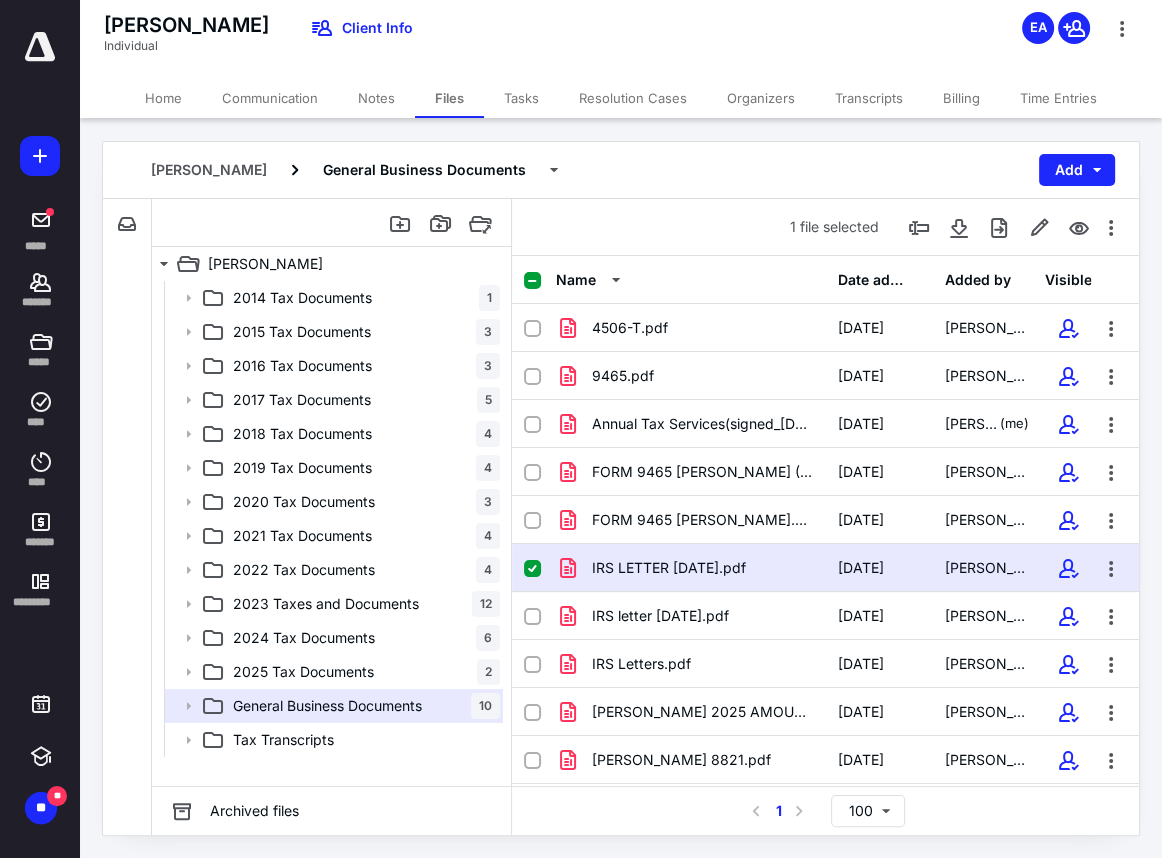 click 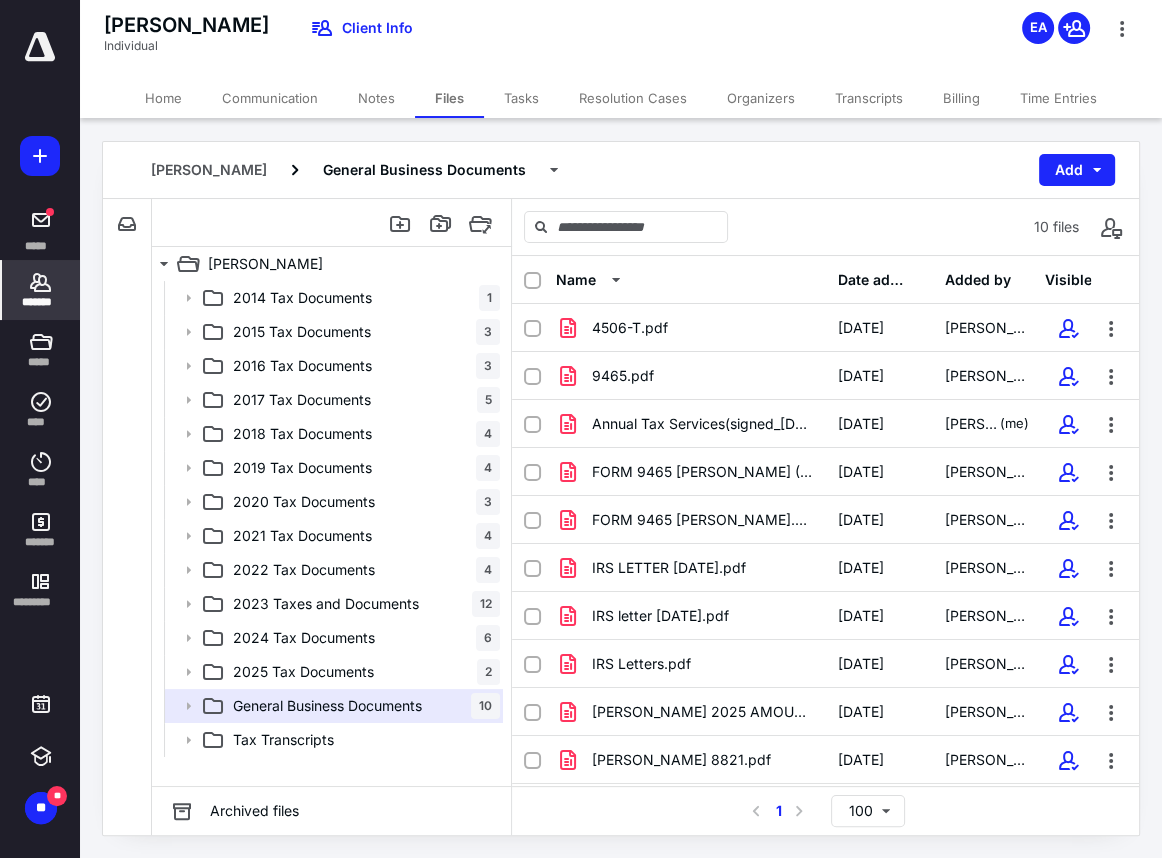 click on "*******" at bounding box center (41, 302) 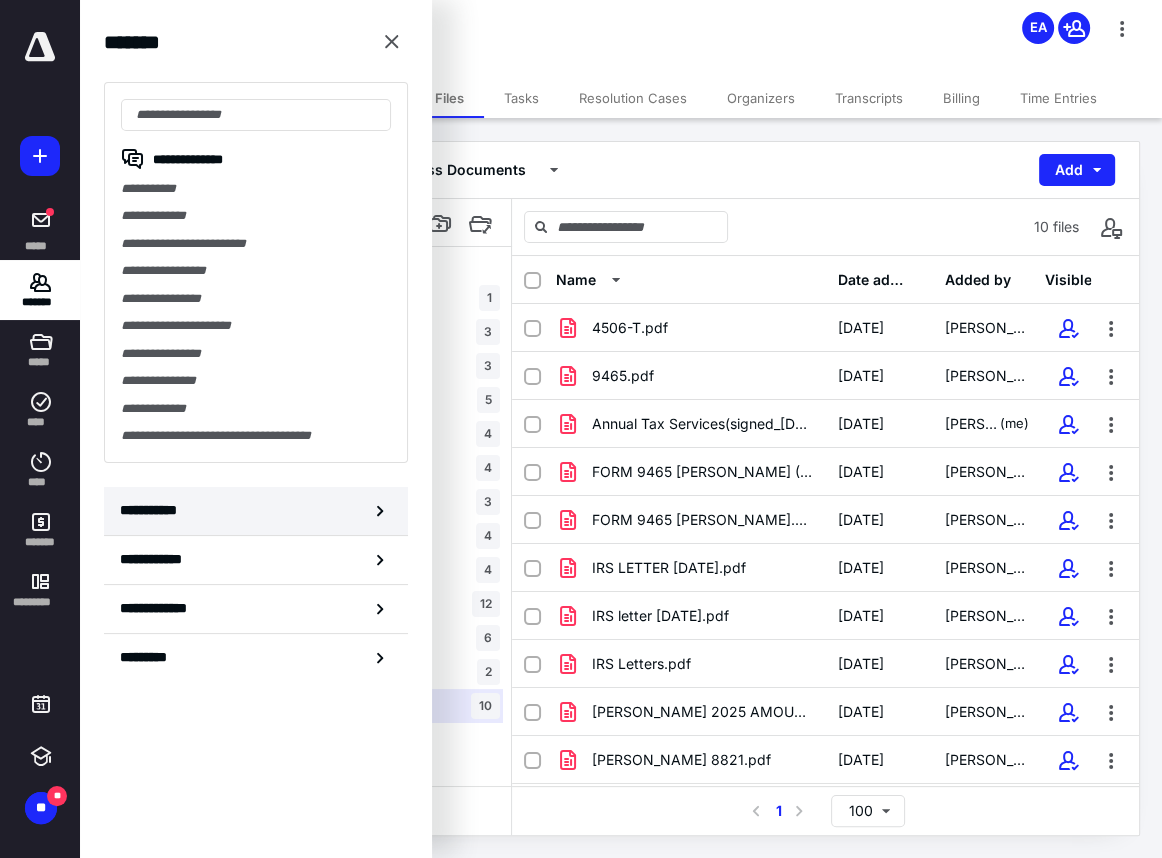click on "**********" at bounding box center [256, 511] 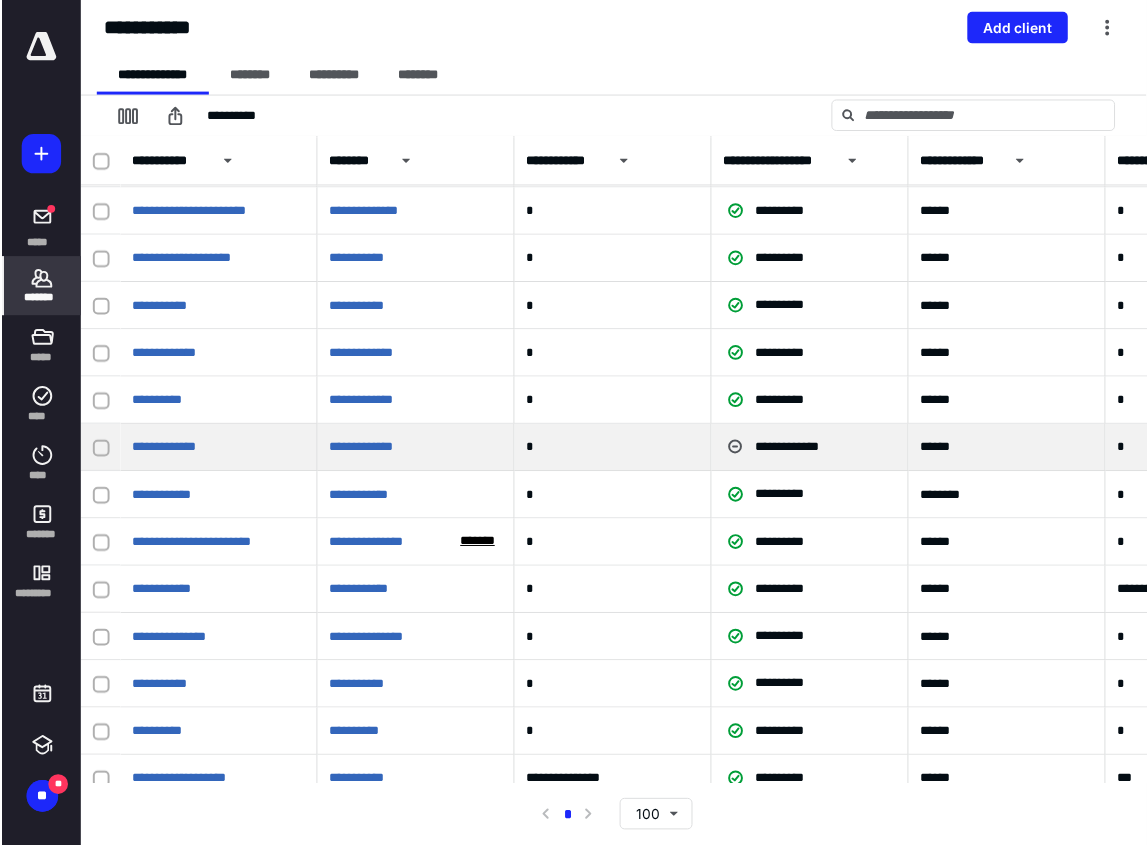scroll, scrollTop: 1060, scrollLeft: 0, axis: vertical 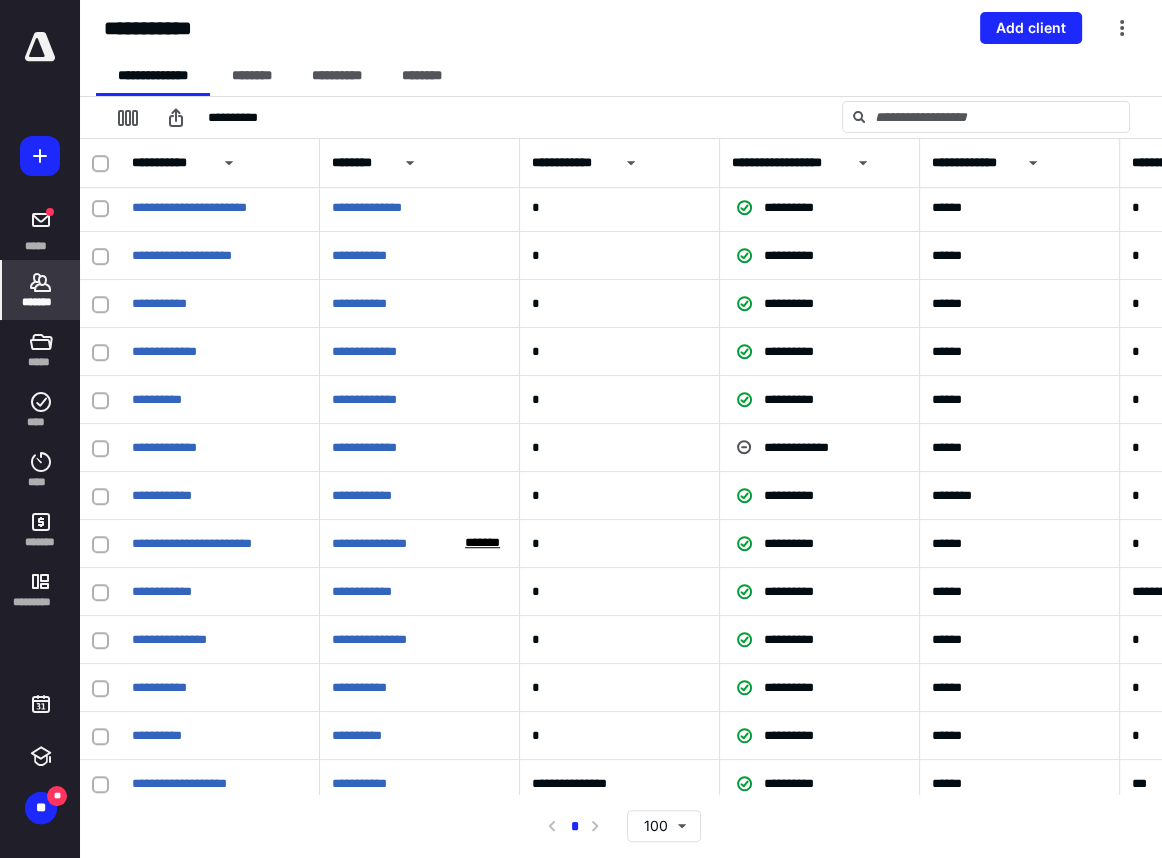 click on "*******" at bounding box center [41, 290] 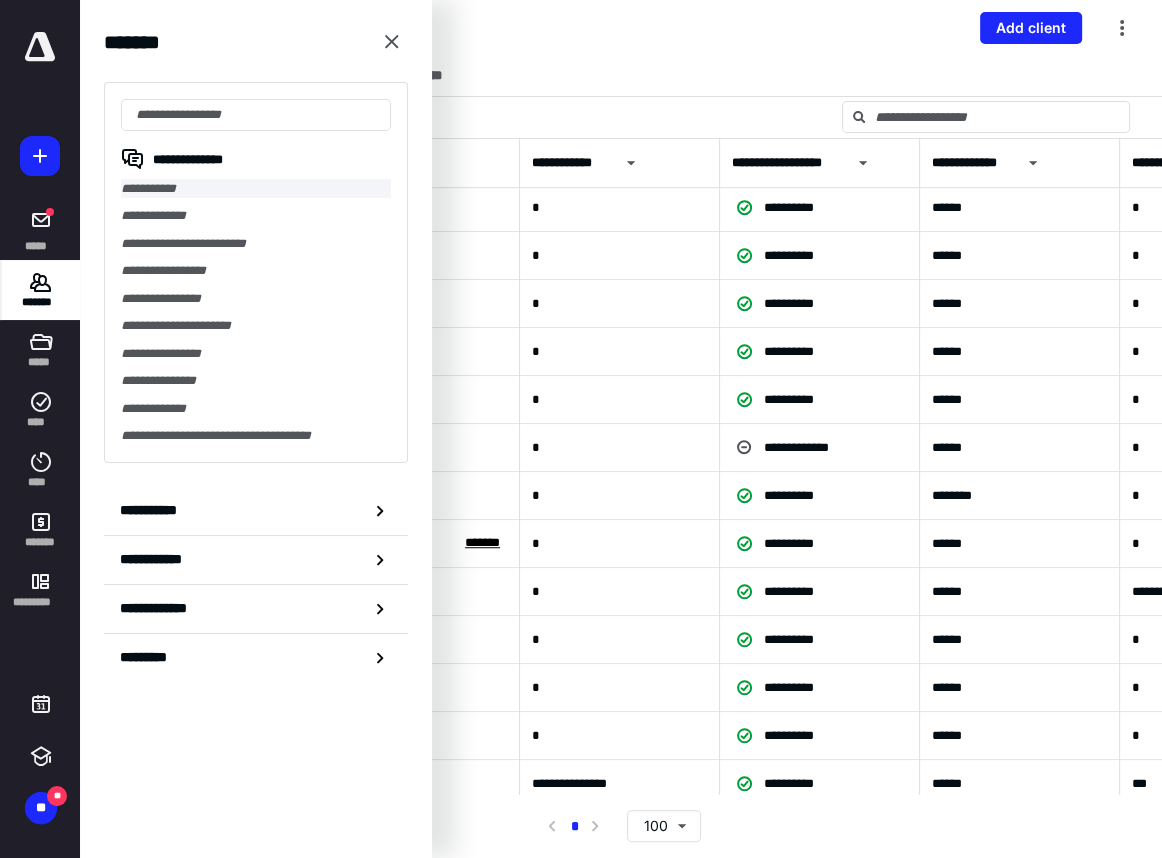 click on "**********" at bounding box center (256, 188) 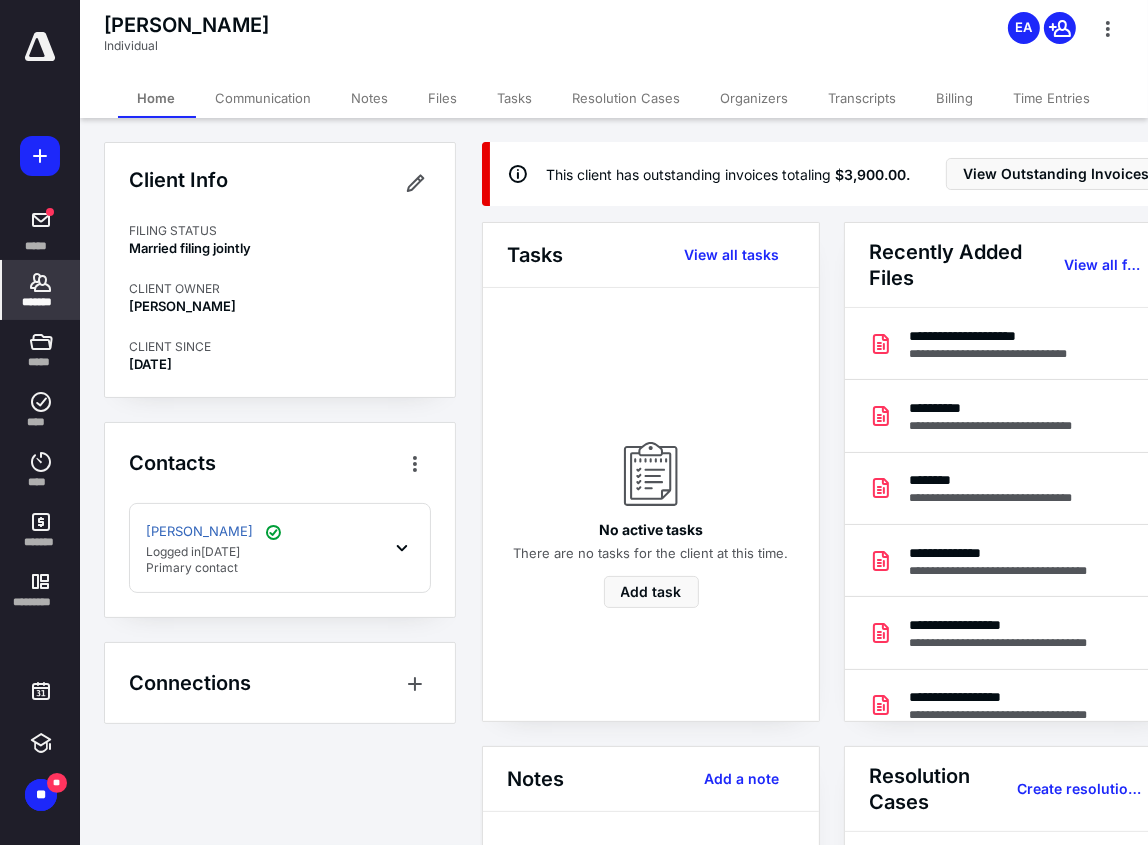 click on "Organizers" at bounding box center (755, 98) 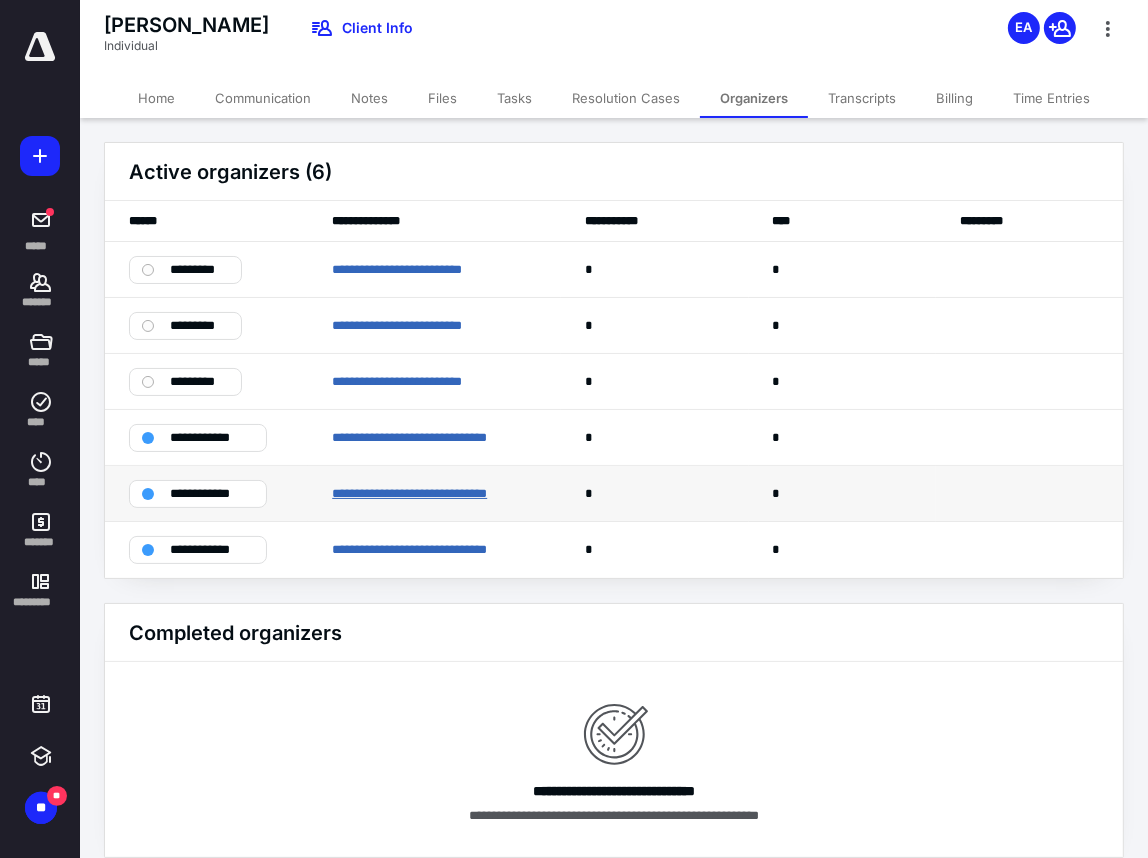 click on "**********" at bounding box center [434, 493] 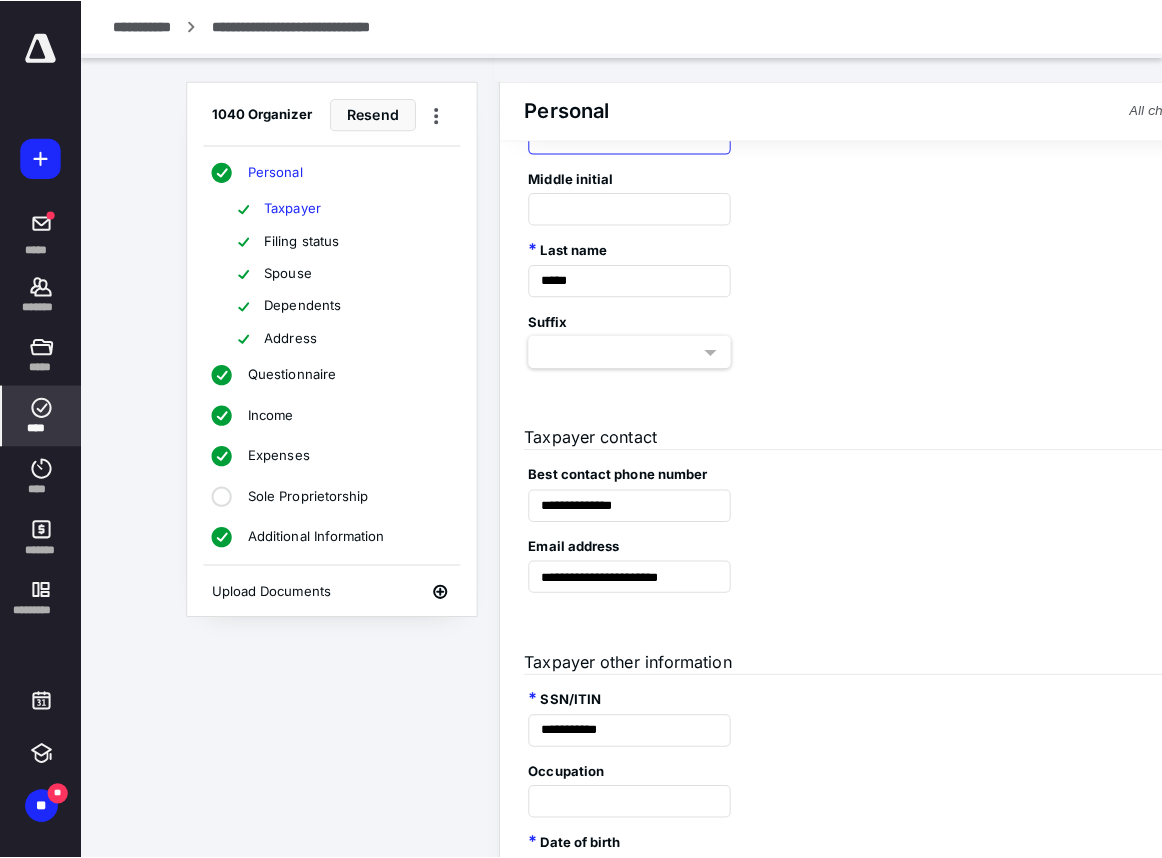 scroll, scrollTop: 0, scrollLeft: 0, axis: both 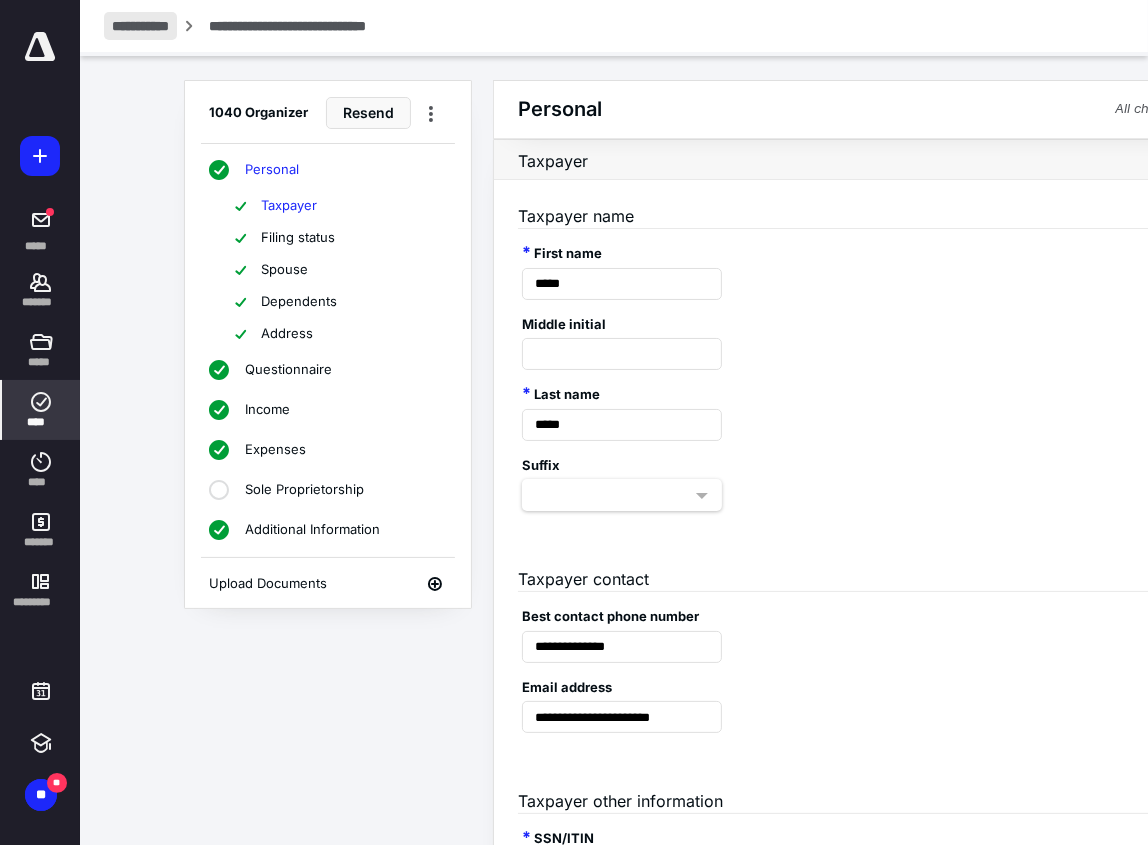 click on "**********" at bounding box center (140, 26) 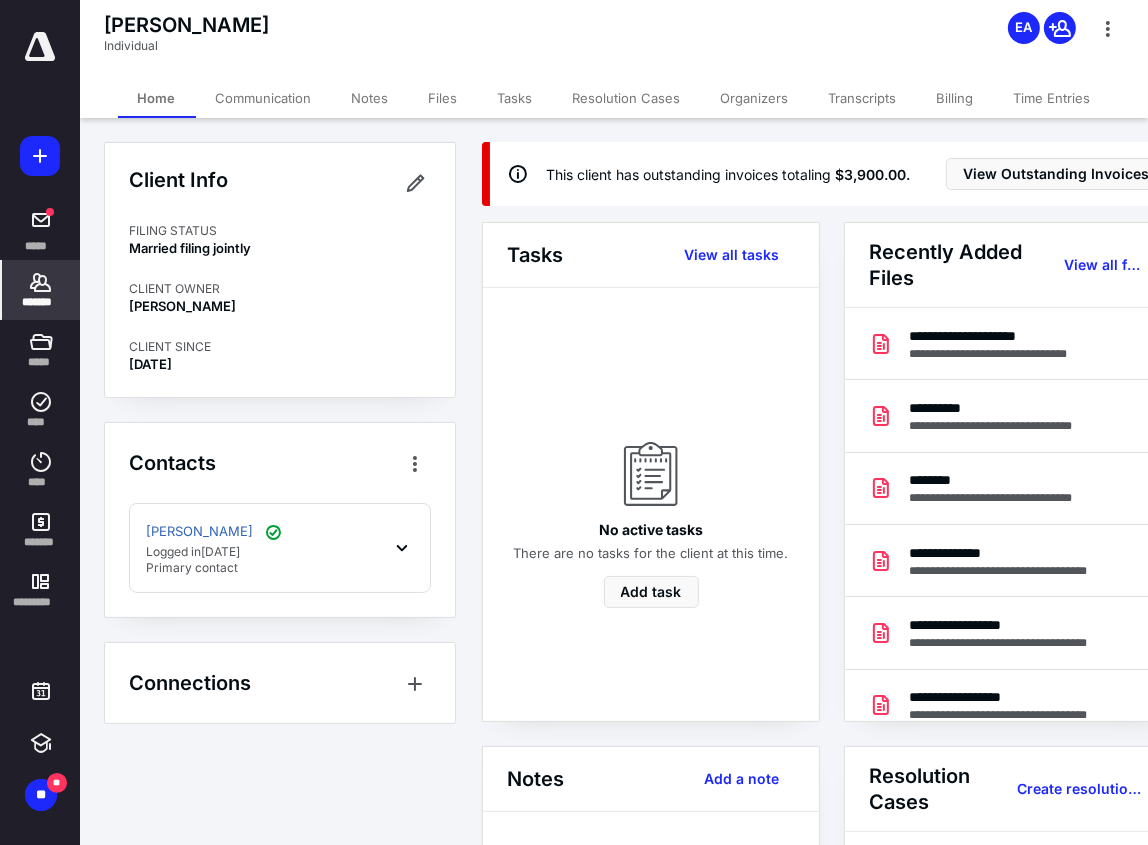 click on "Files" at bounding box center [443, 98] 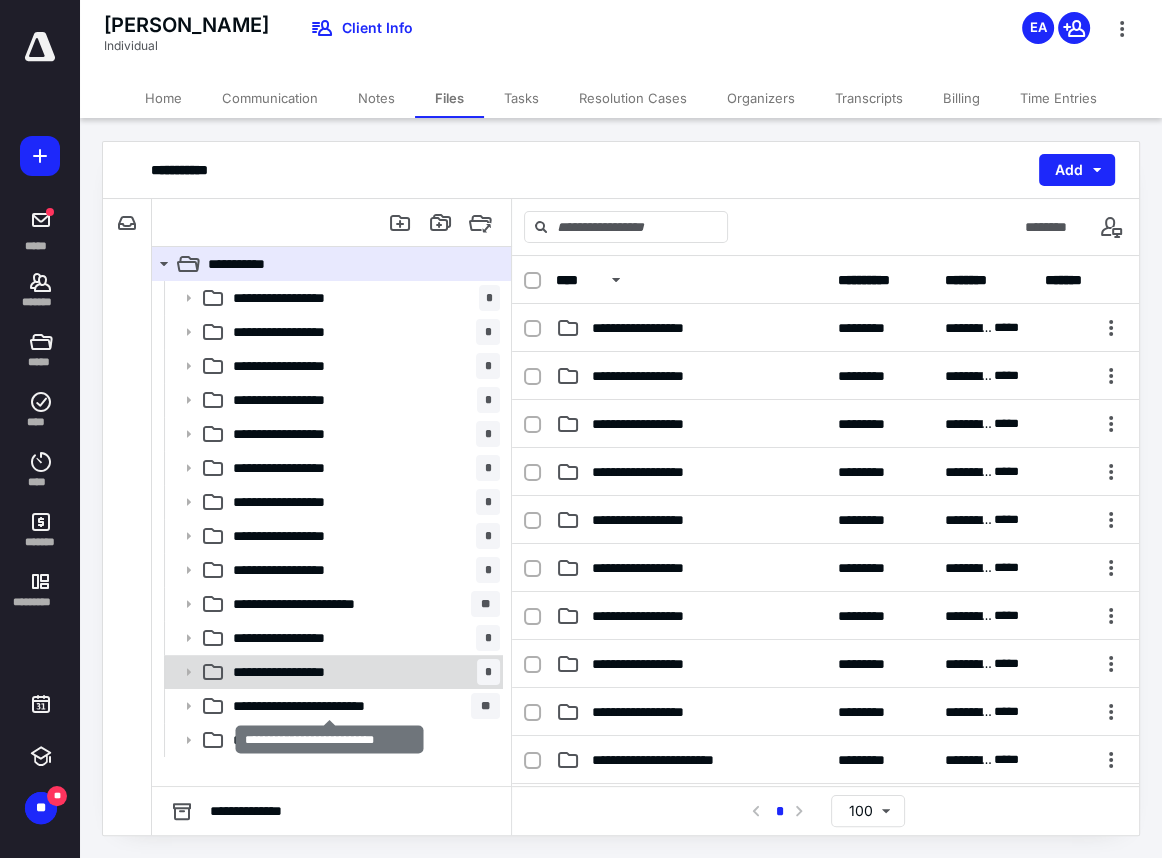 click on "**********" at bounding box center [332, 672] 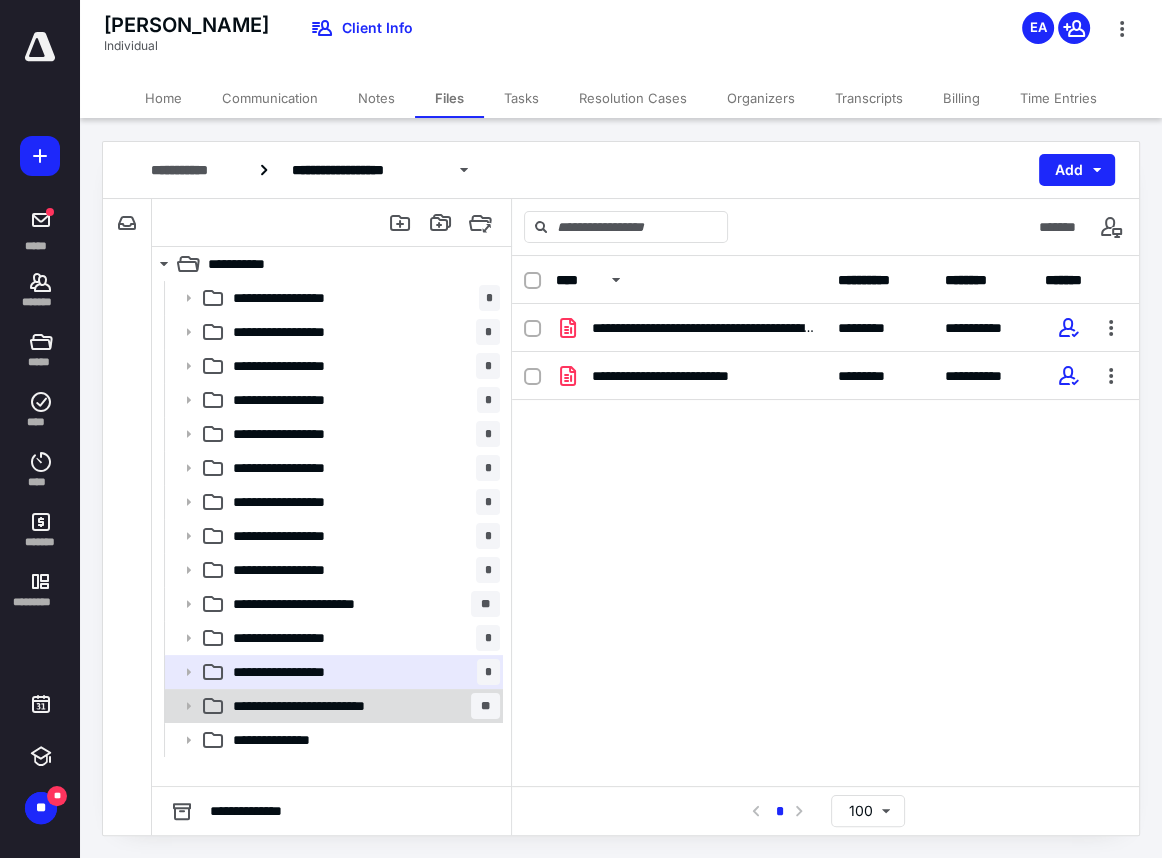 click on "**********" at bounding box center (330, 706) 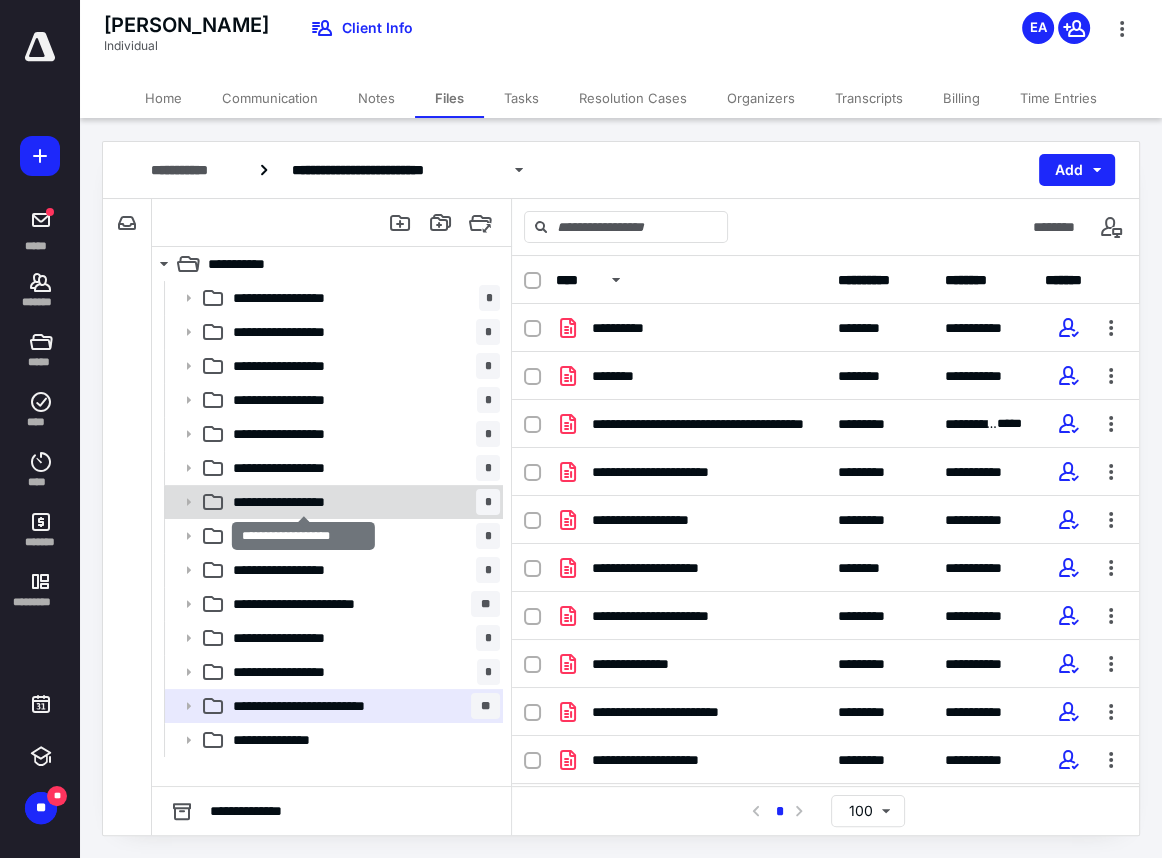 click on "**********" at bounding box center (303, 502) 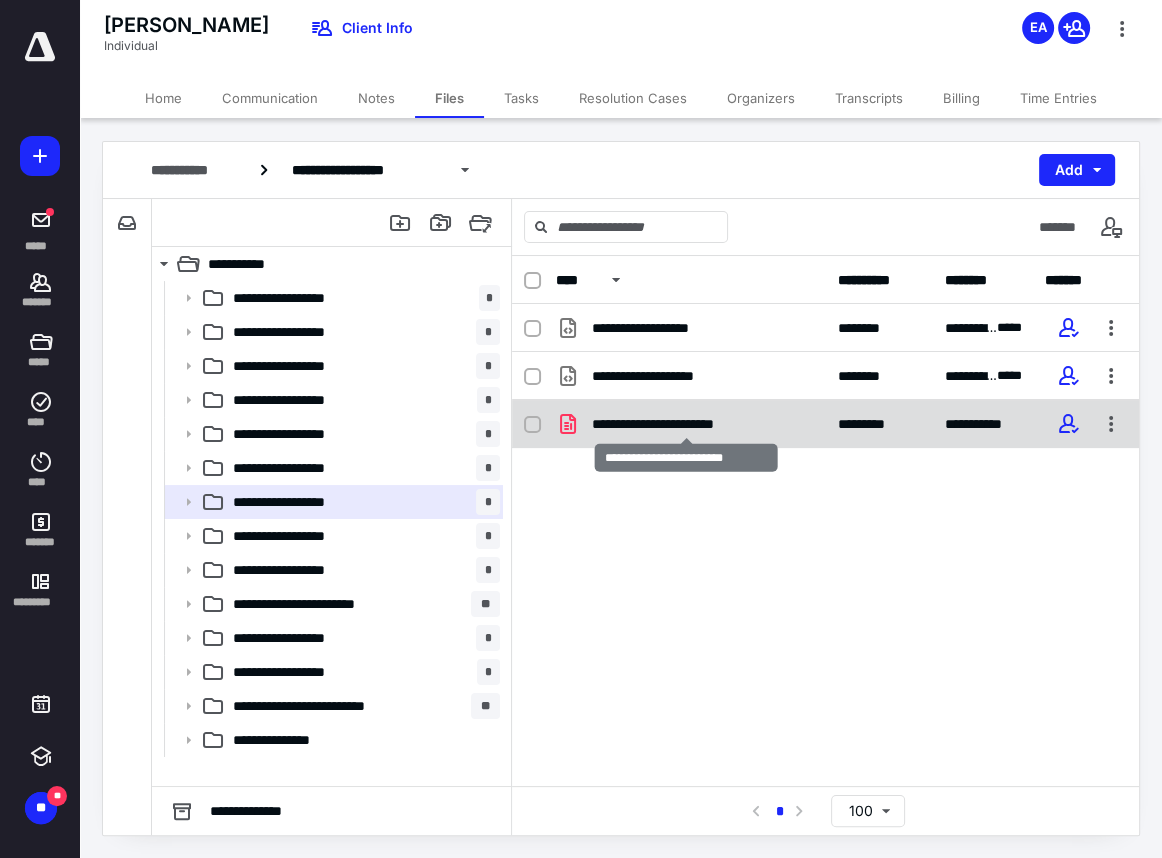 click on "**********" at bounding box center [686, 424] 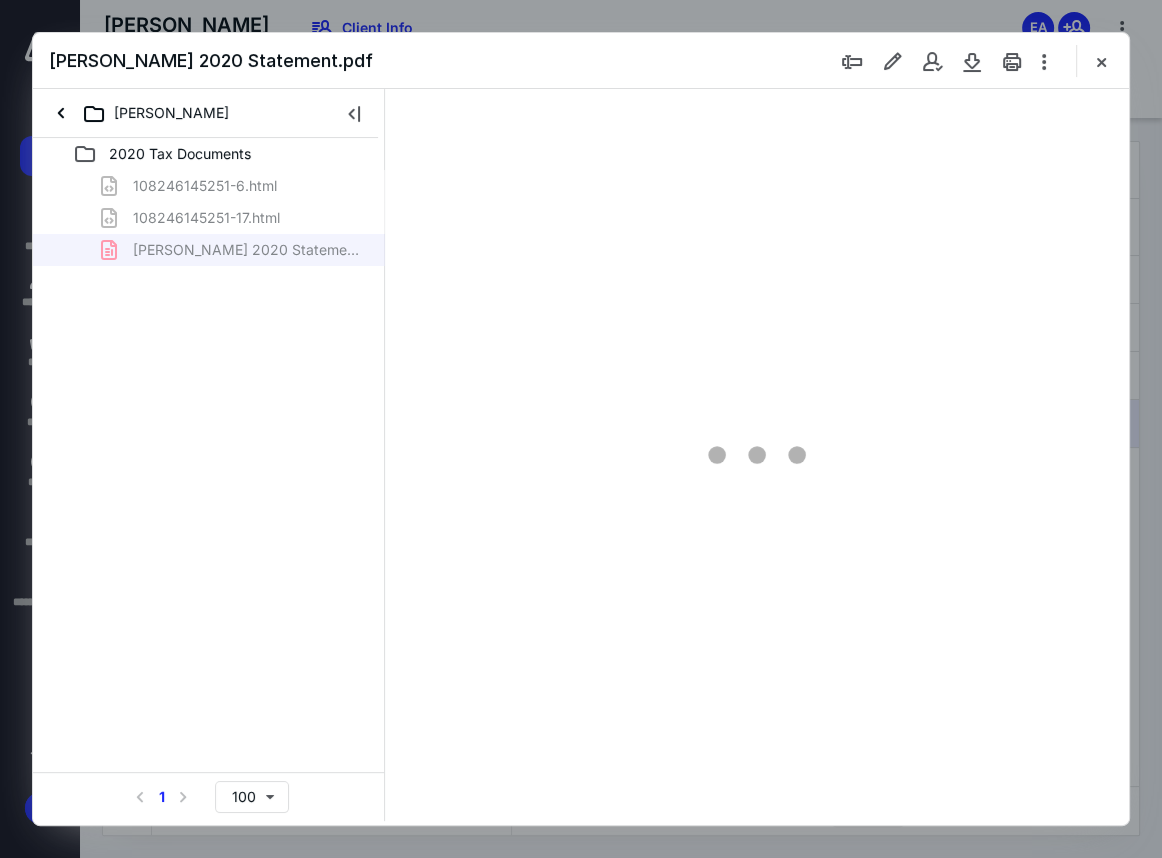 scroll, scrollTop: 0, scrollLeft: 0, axis: both 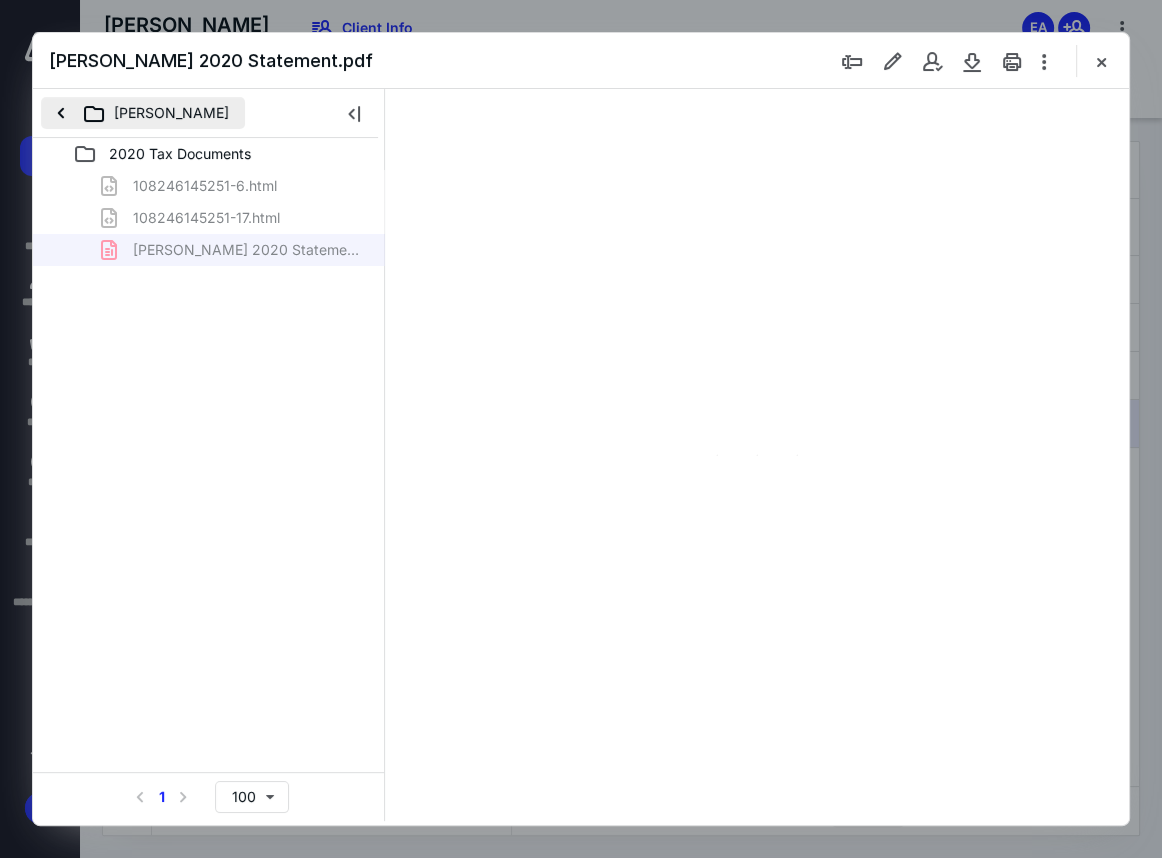 click on "[PERSON_NAME]" at bounding box center [143, 113] 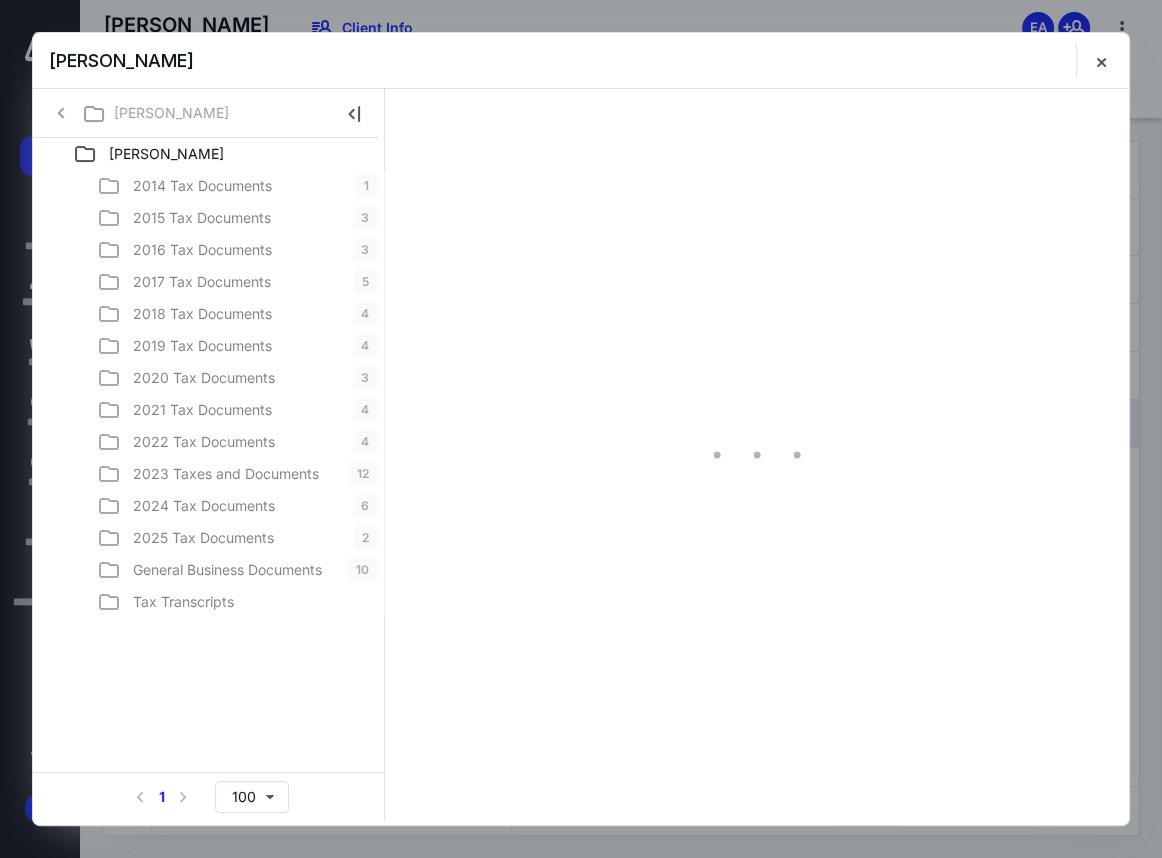 scroll, scrollTop: 107, scrollLeft: 0, axis: vertical 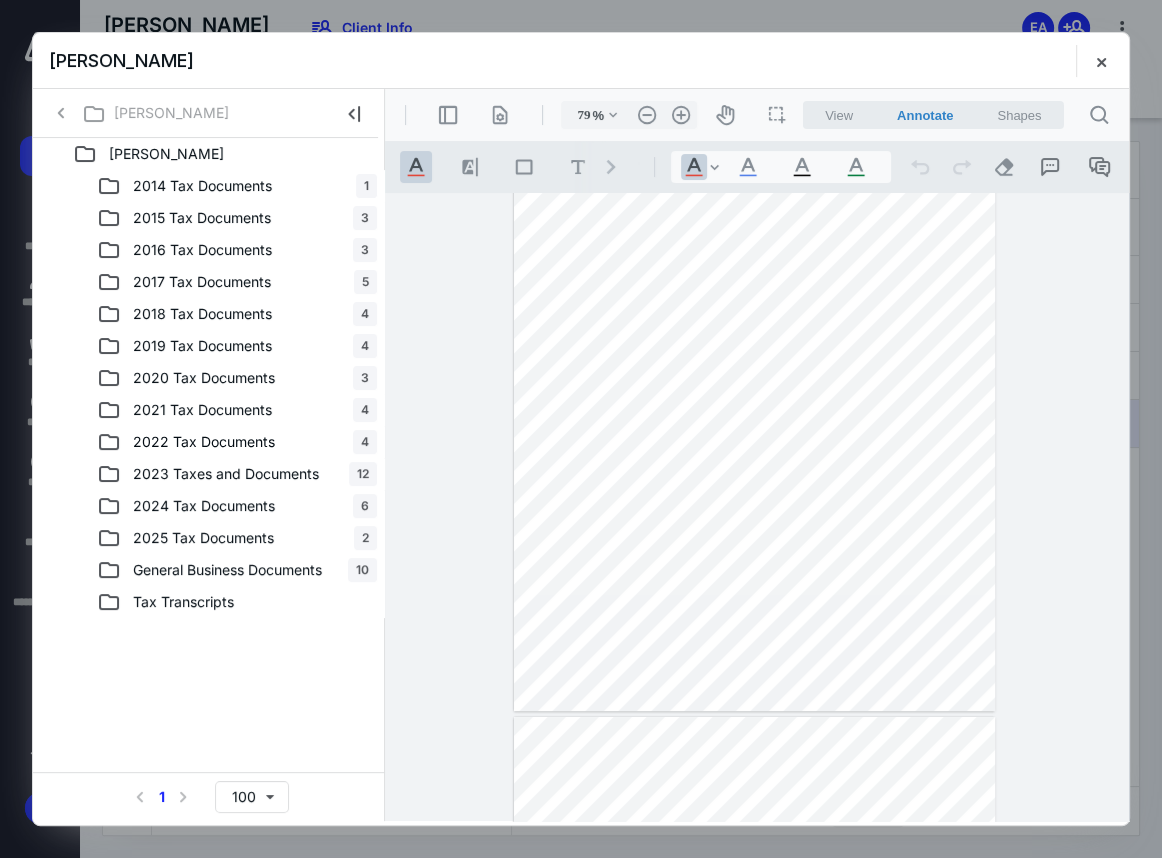 click on "2022 Tax Documents" at bounding box center [204, 442] 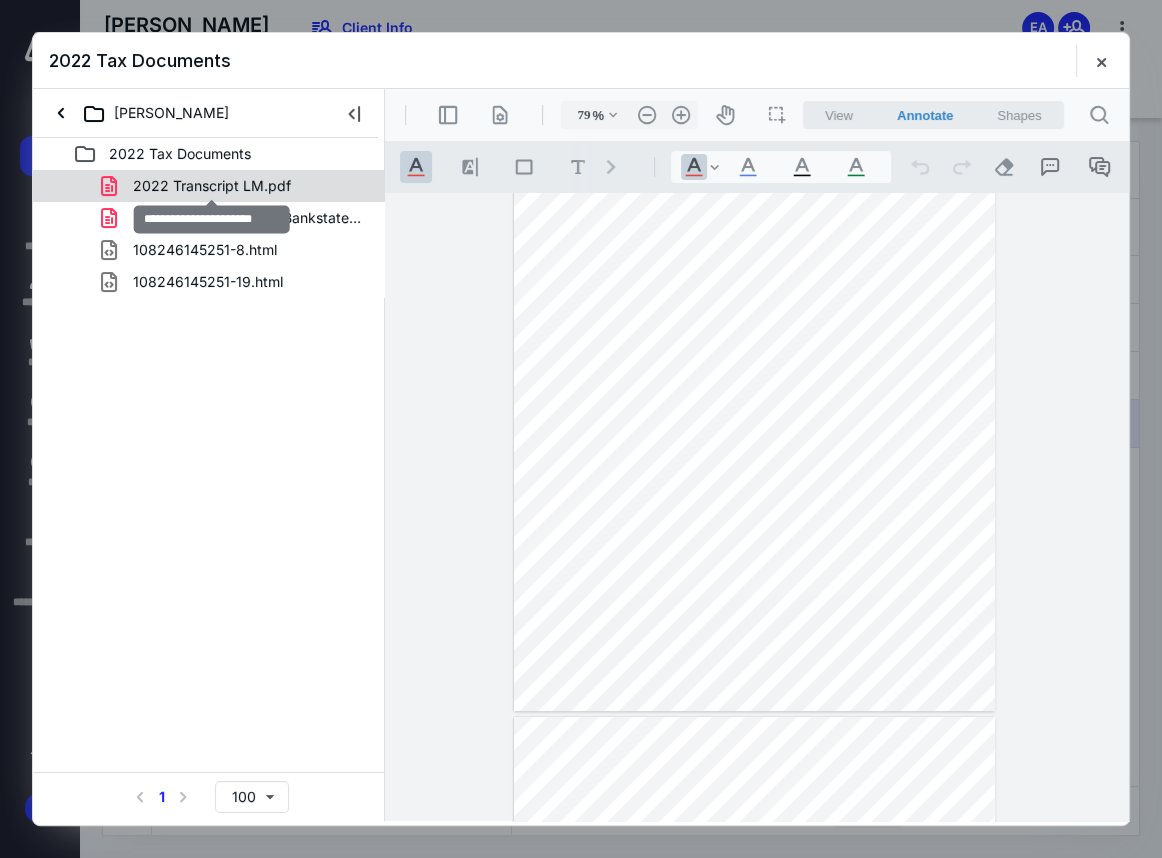 click on "2022 Transcript LM.pdf" at bounding box center [212, 186] 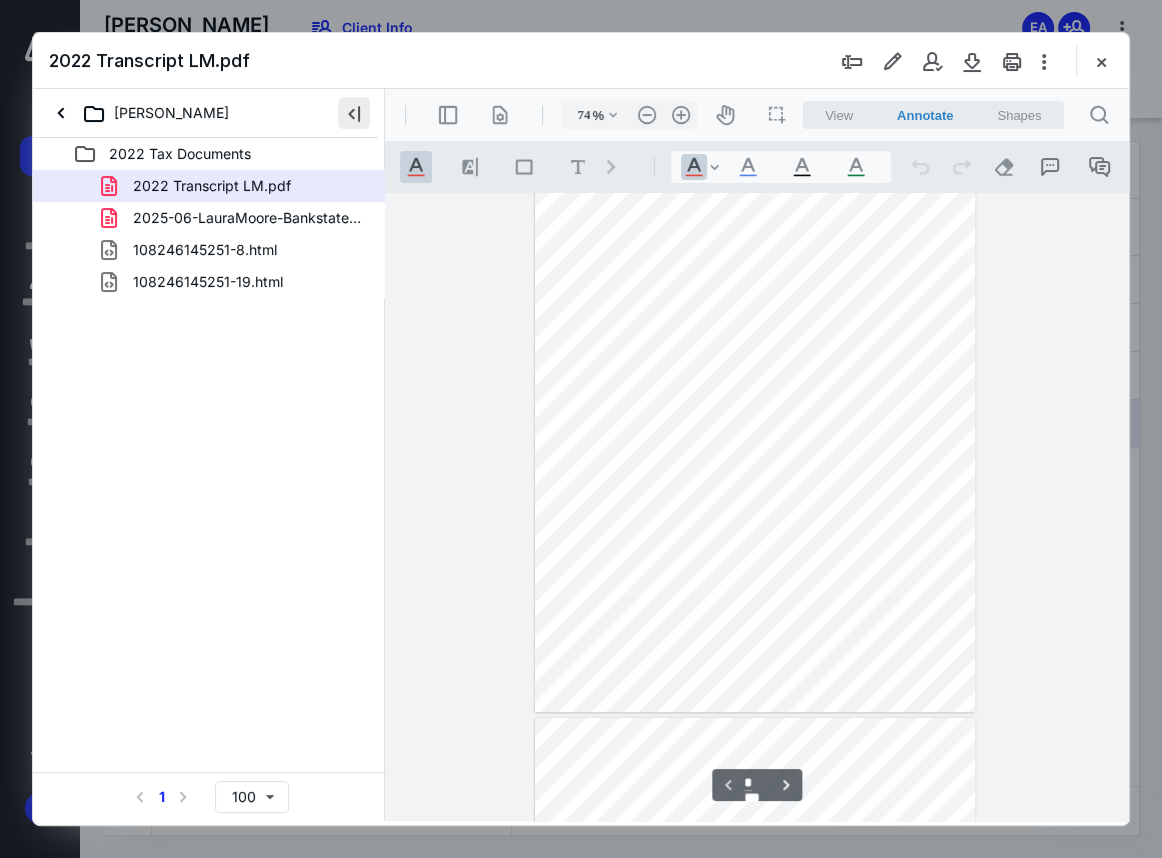 click at bounding box center (354, 113) 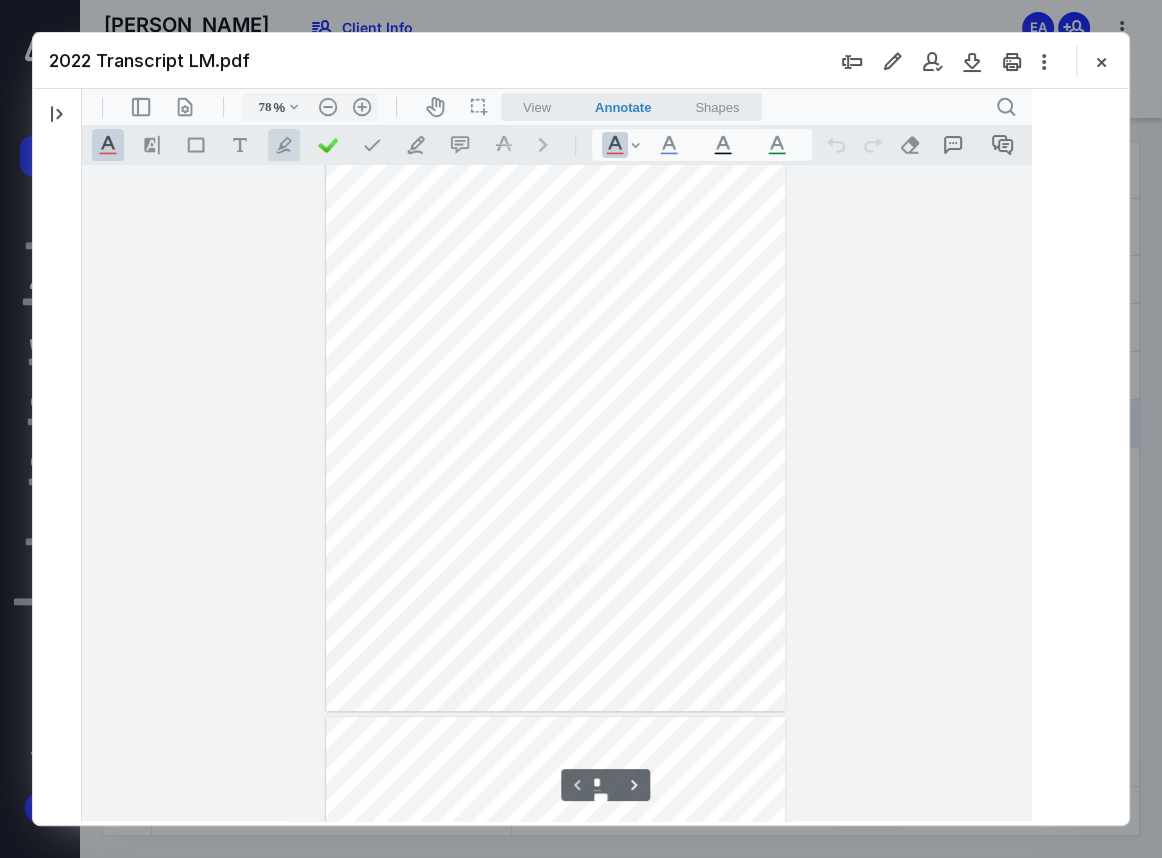 scroll, scrollTop: 79, scrollLeft: 0, axis: vertical 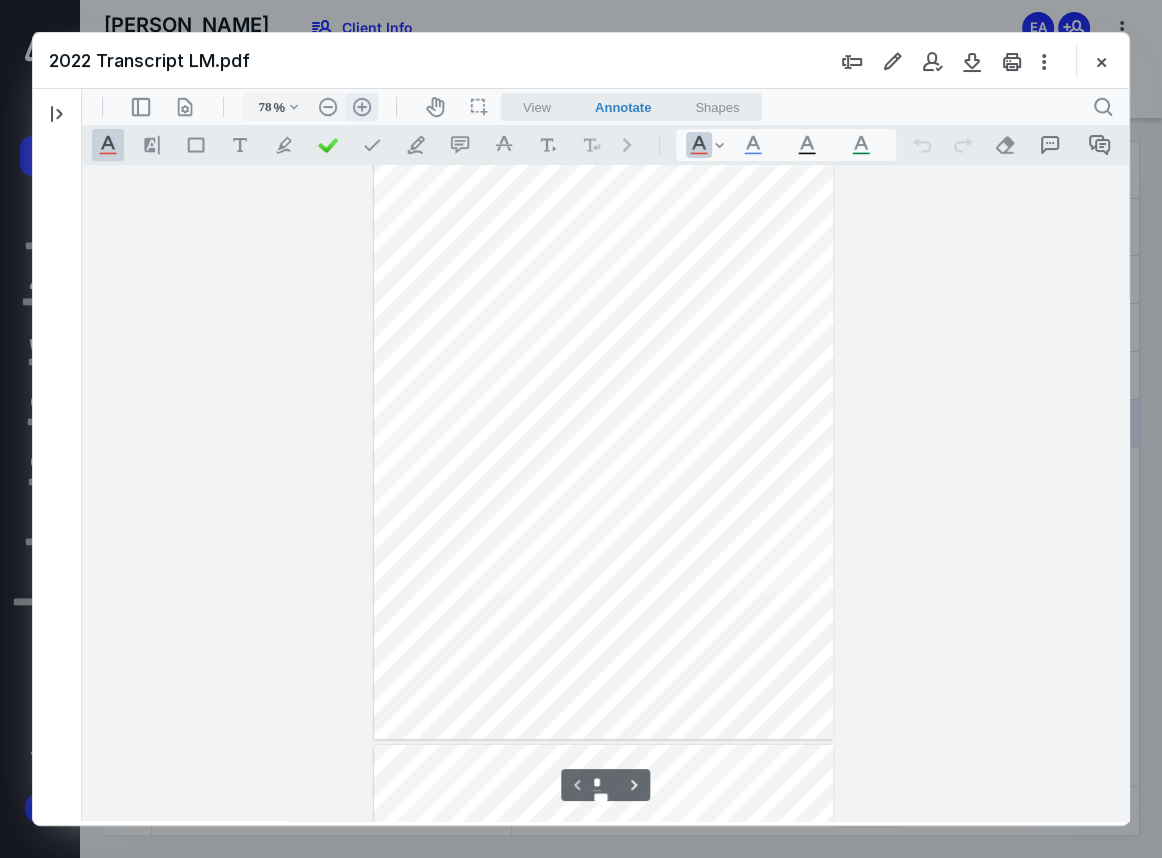 click on ".cls-1{fill:#abb0c4;} icon - header - zoom - in - line" at bounding box center (362, 107) 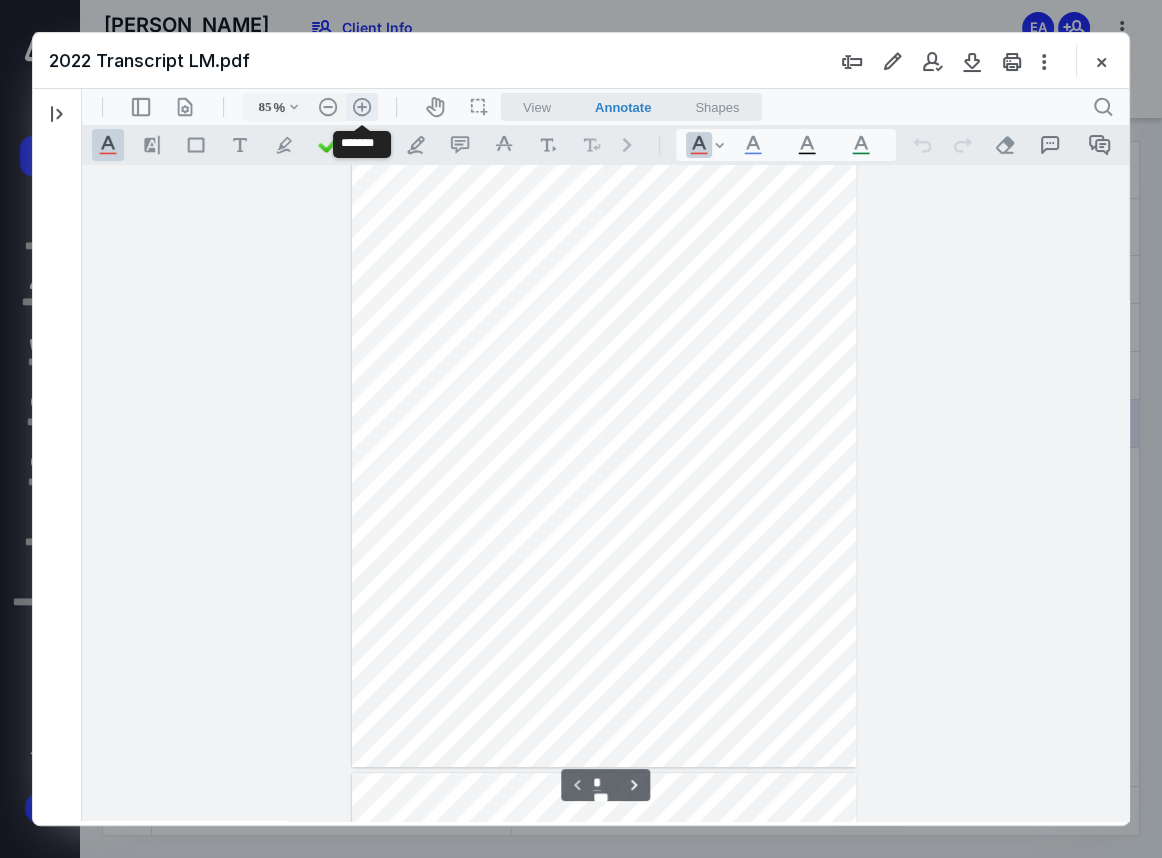 click on ".cls-1{fill:#abb0c4;} icon - header - zoom - in - line" at bounding box center [362, 107] 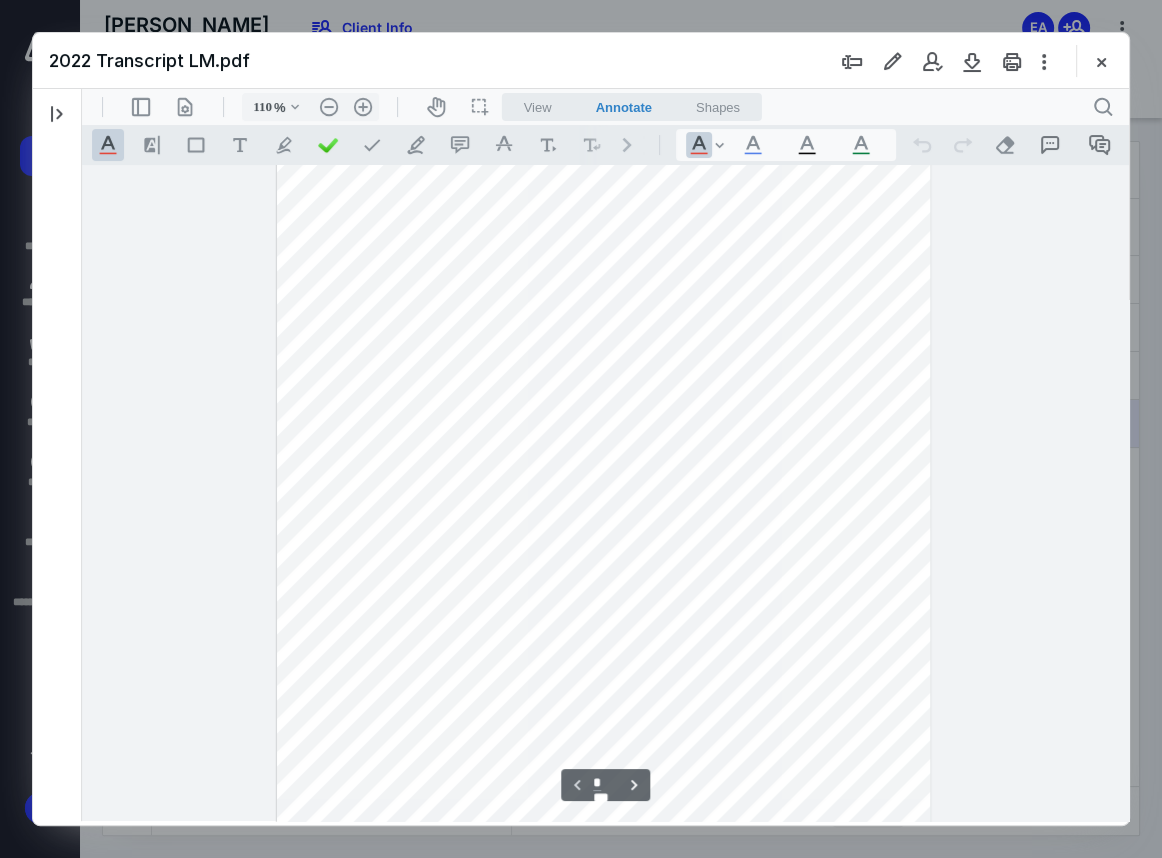 scroll, scrollTop: 151, scrollLeft: 0, axis: vertical 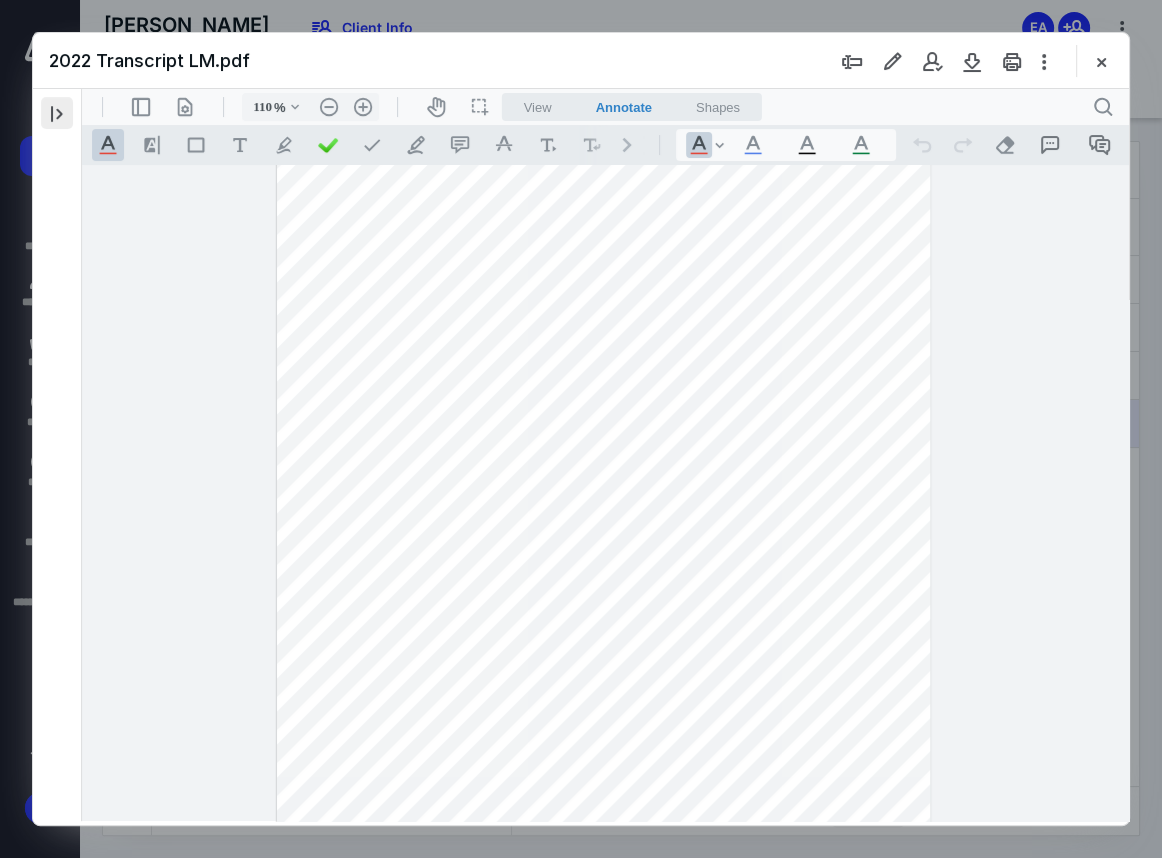 click at bounding box center [57, 113] 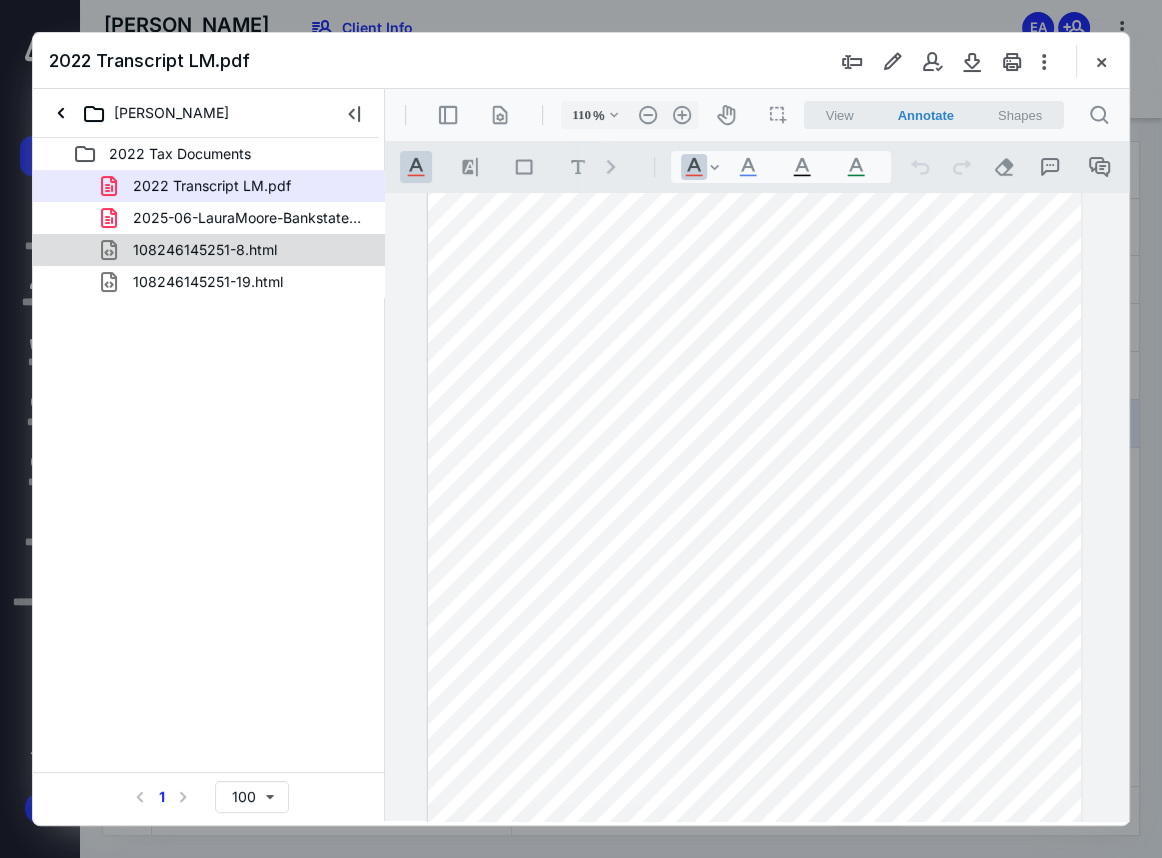 click on "108246145251-8.html" at bounding box center (205, 250) 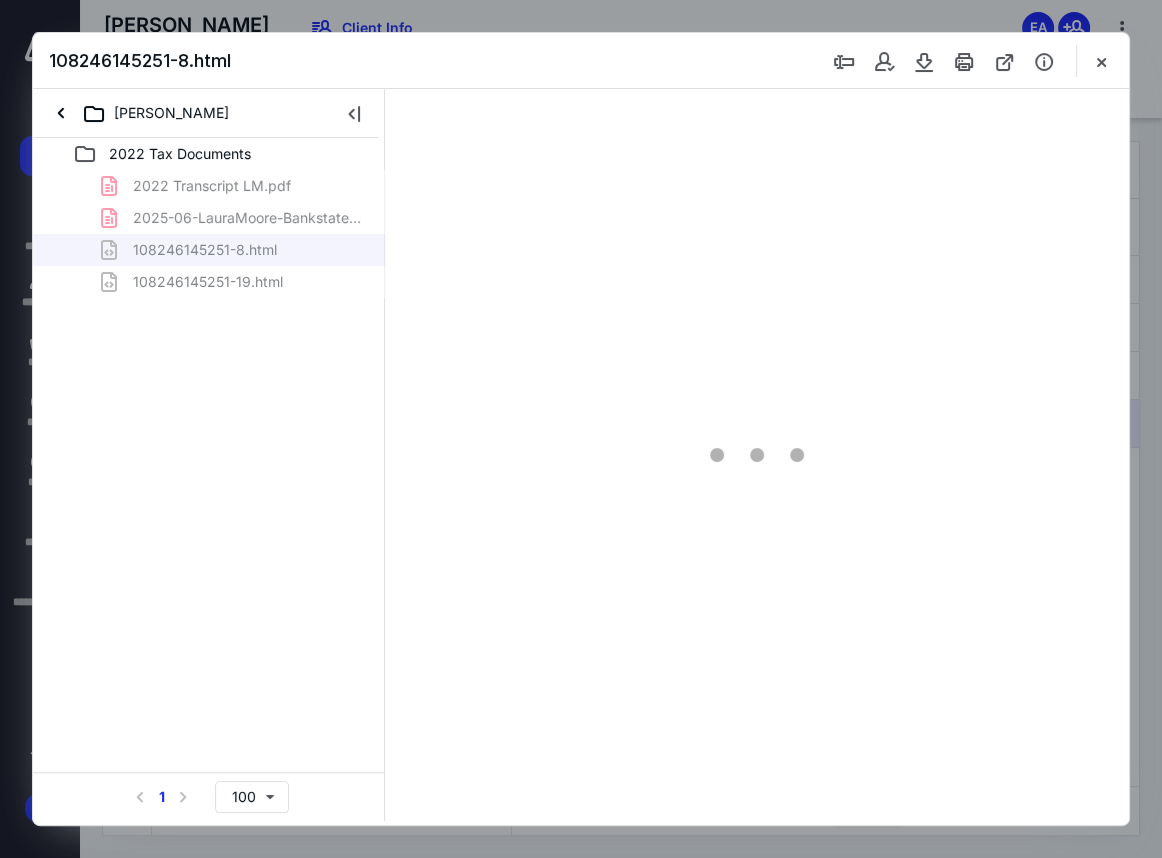 type on "79" 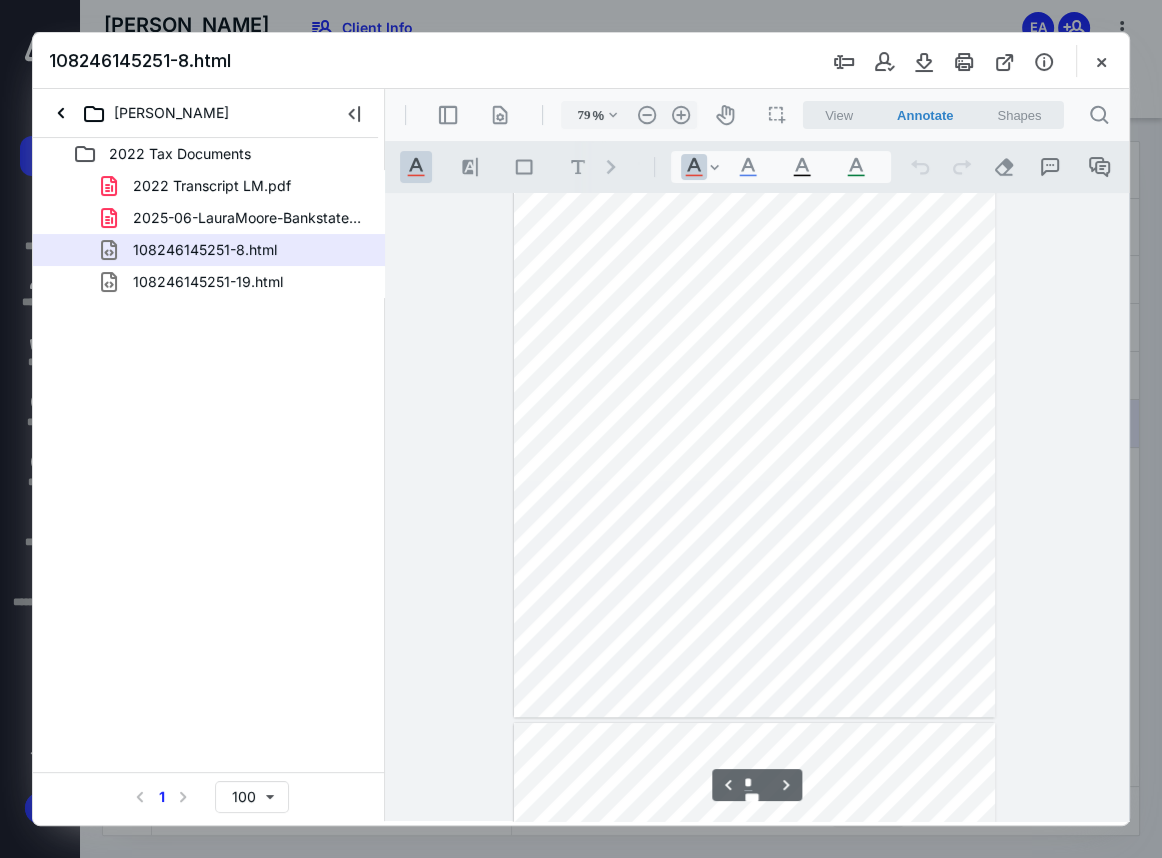 scroll, scrollTop: 561, scrollLeft: 0, axis: vertical 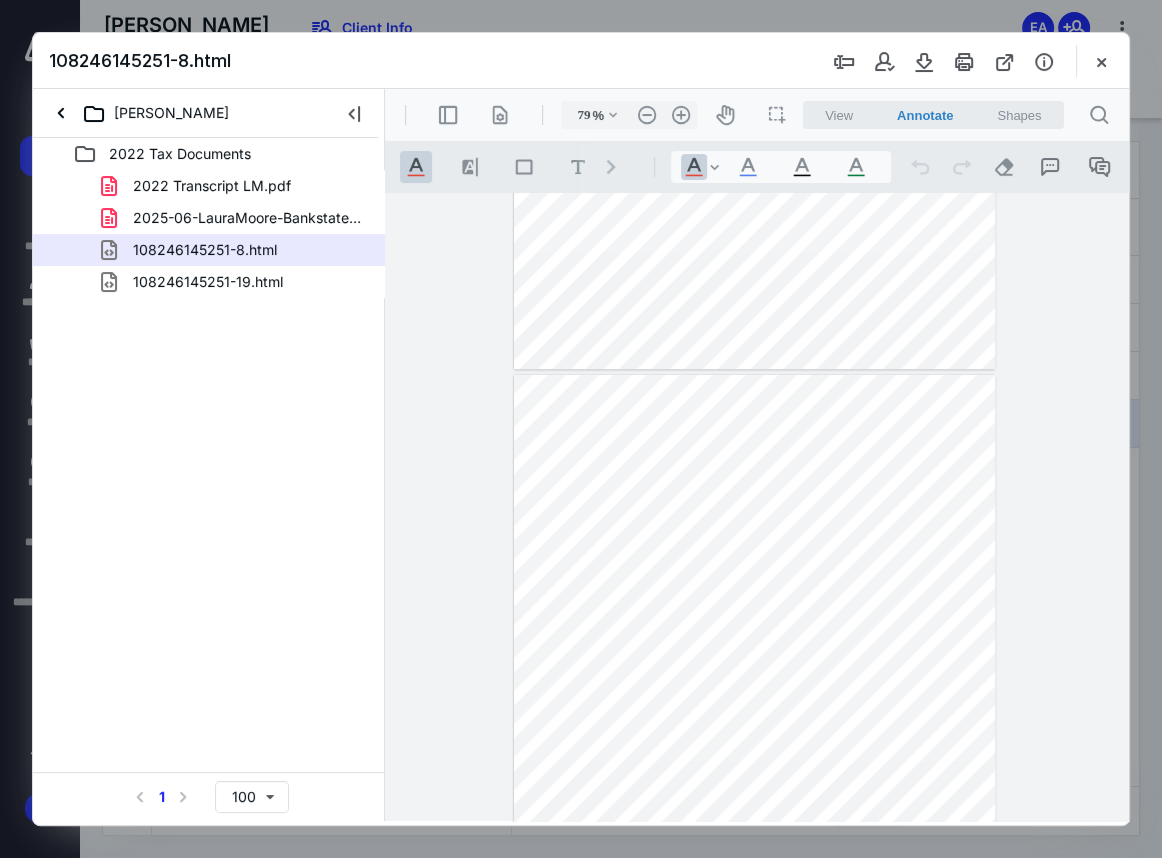type on "*" 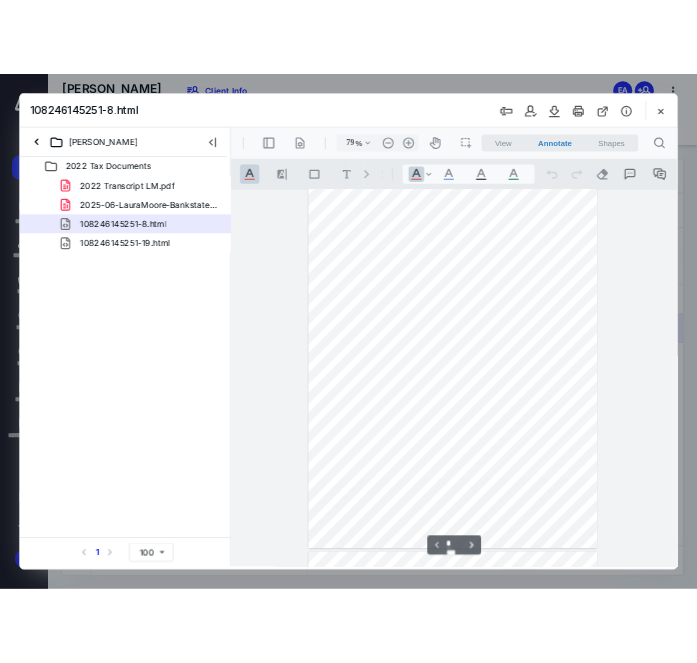 scroll, scrollTop: 0, scrollLeft: 0, axis: both 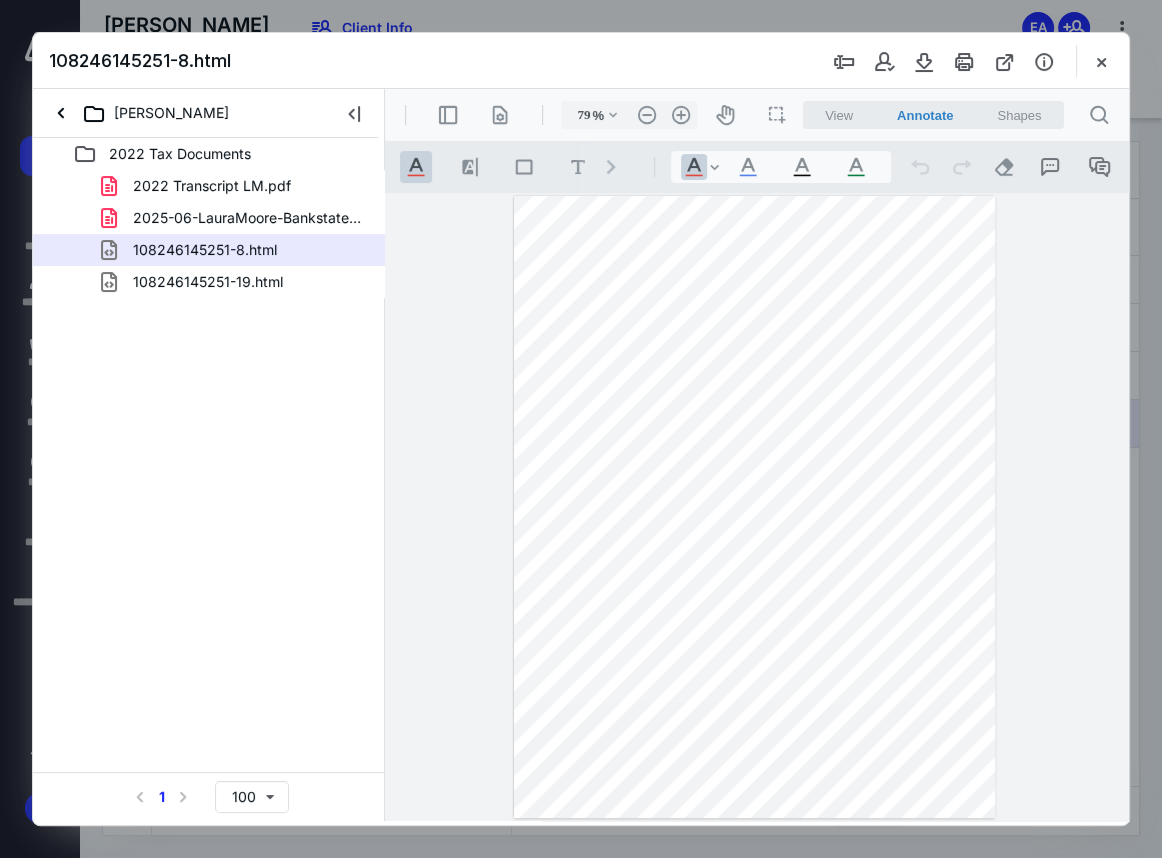 drag, startPoint x: 1077, startPoint y: 166, endPoint x: 581, endPoint y: 129, distance: 497.3781 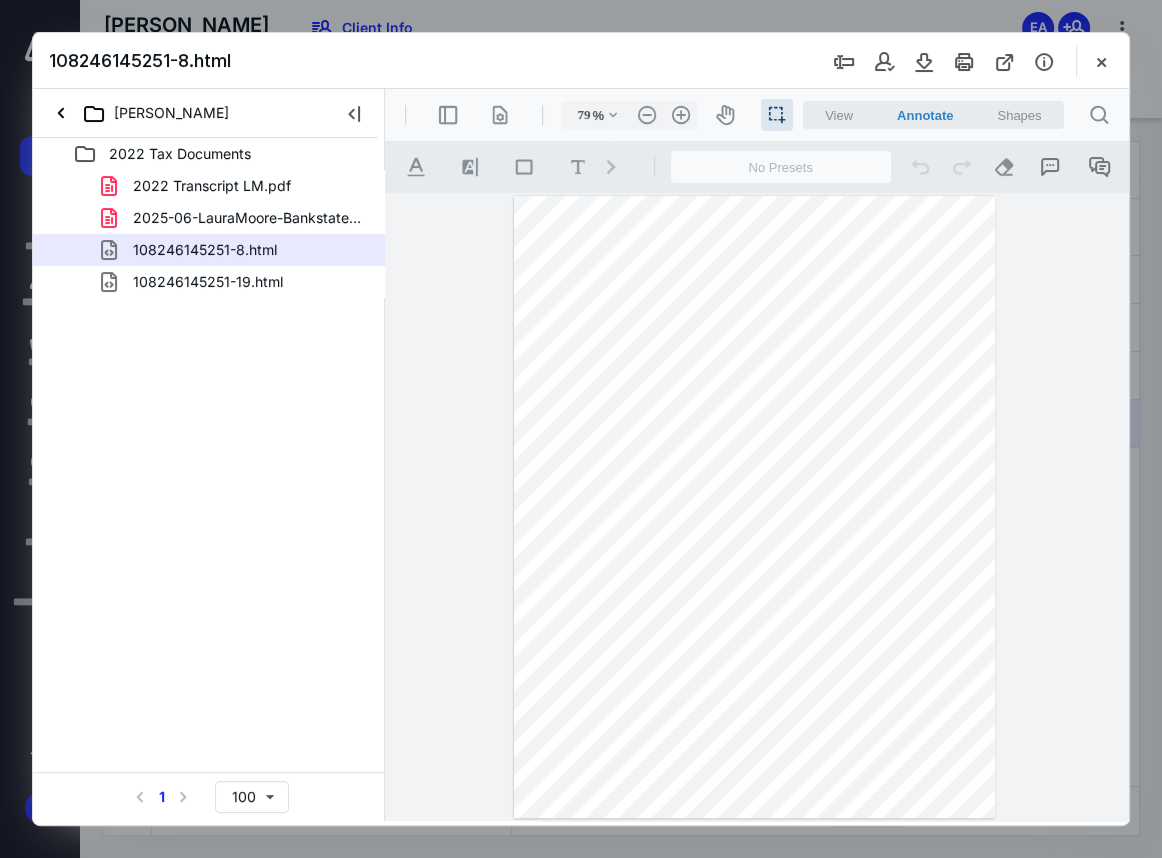 click at bounding box center (754, 507) 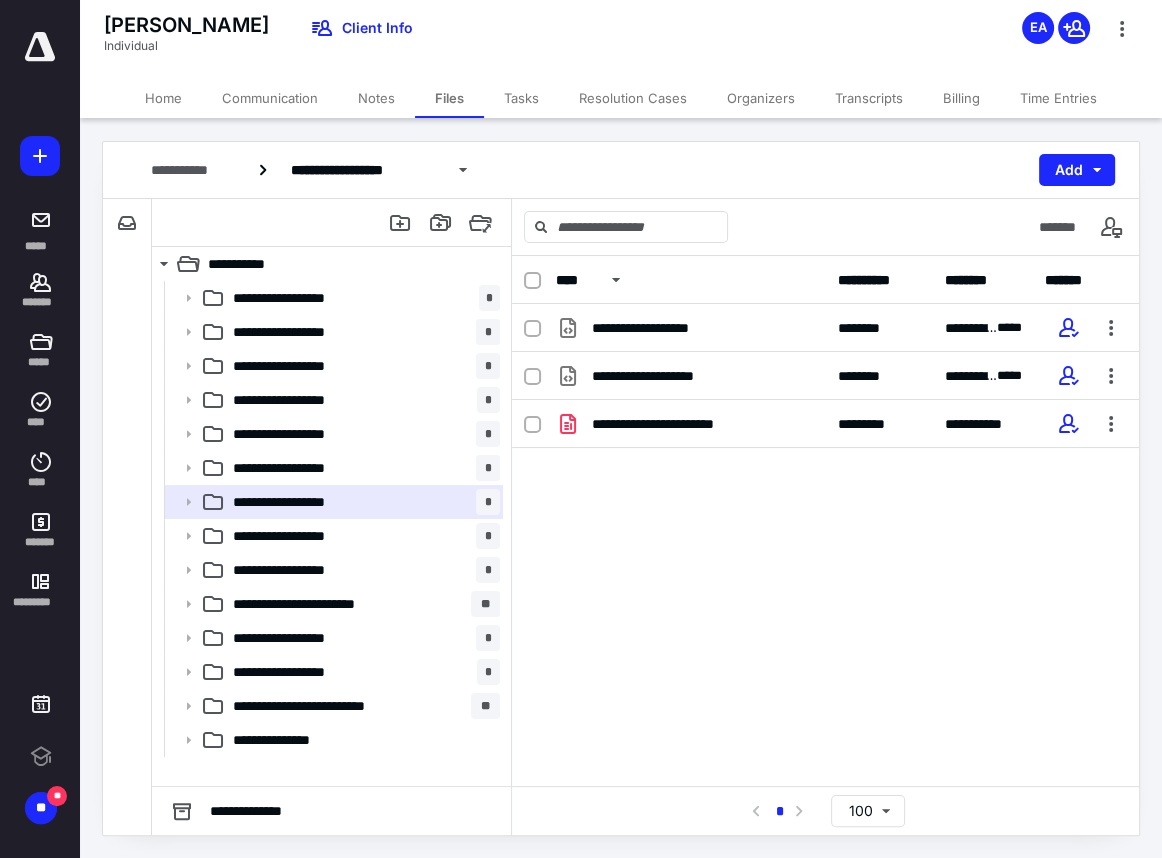 scroll, scrollTop: 0, scrollLeft: 0, axis: both 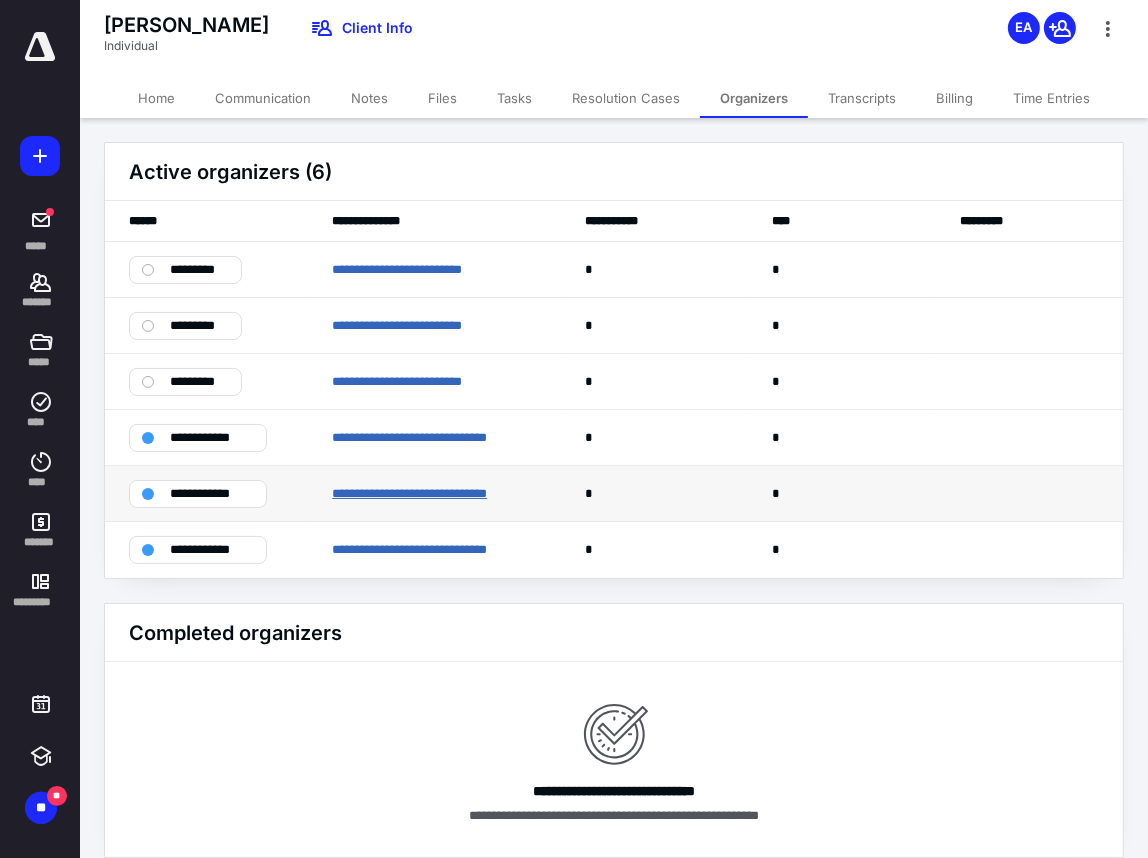 click on "**********" at bounding box center [434, 493] 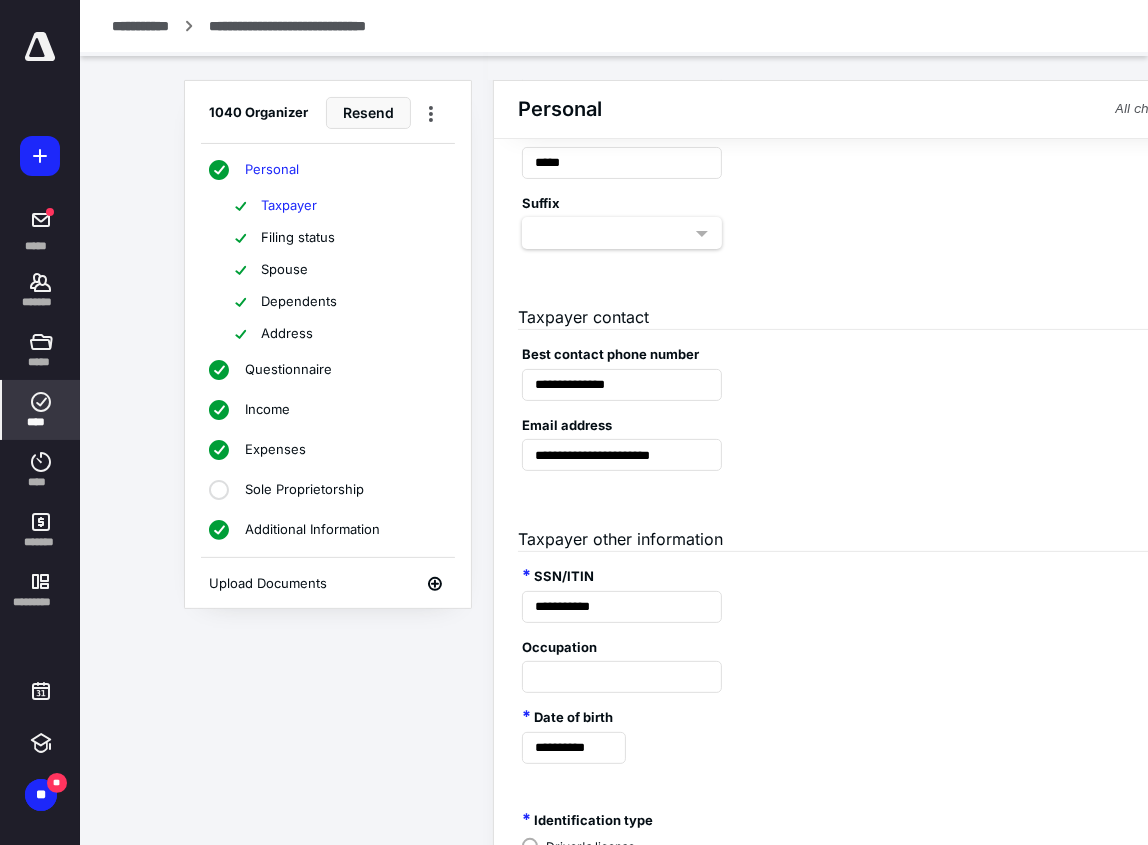 scroll, scrollTop: 302, scrollLeft: 0, axis: vertical 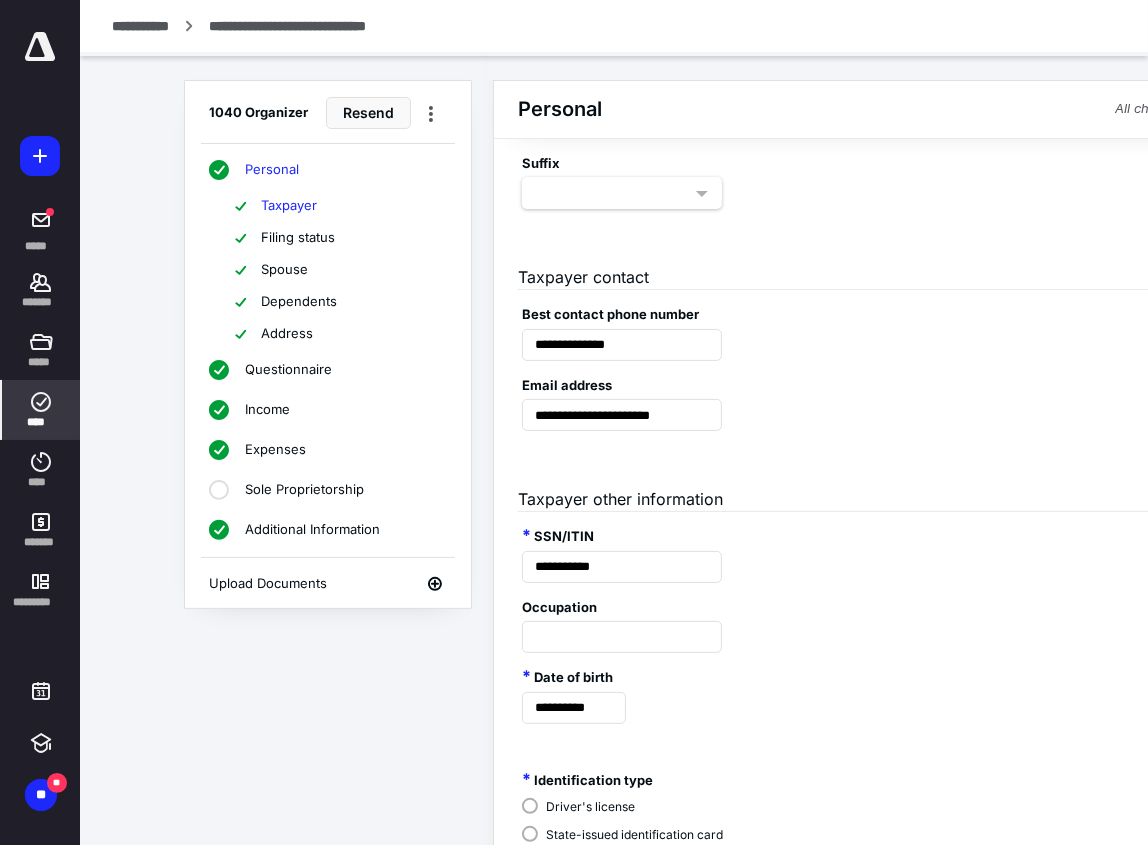click on "Spouse" at bounding box center [284, 270] 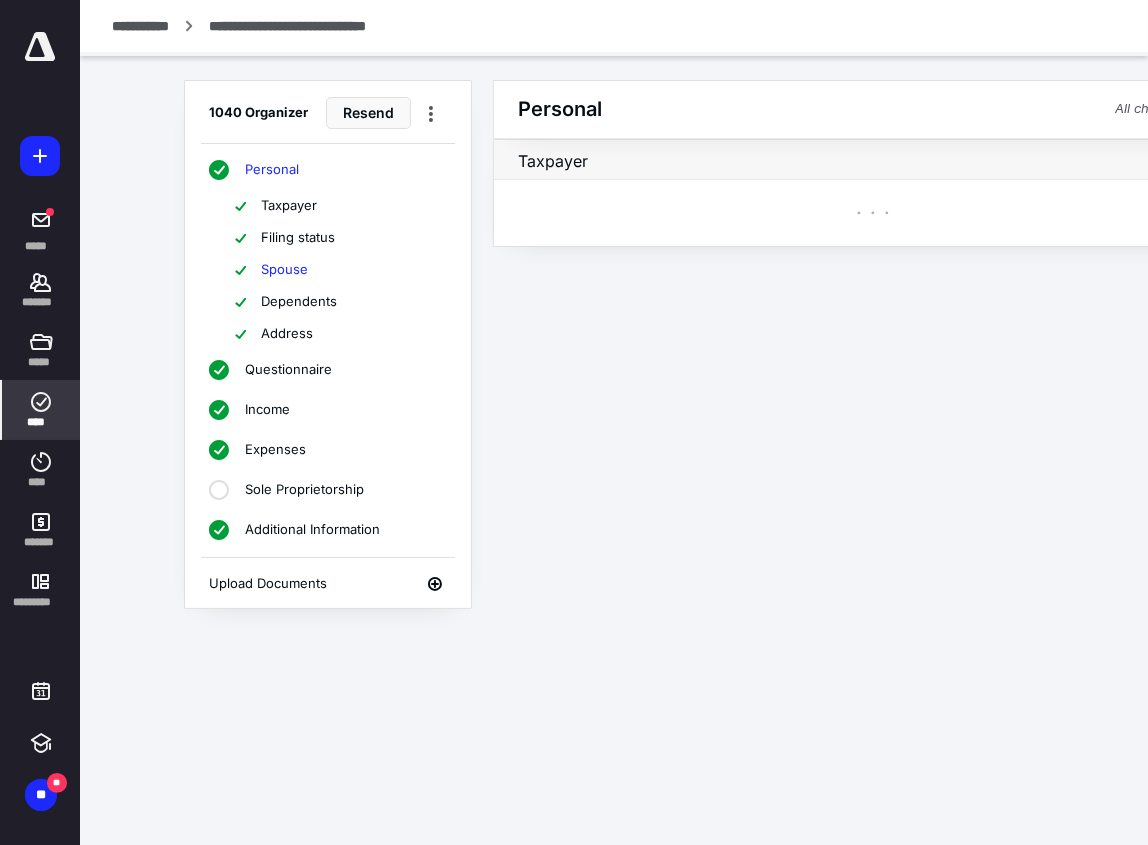 scroll, scrollTop: 0, scrollLeft: 0, axis: both 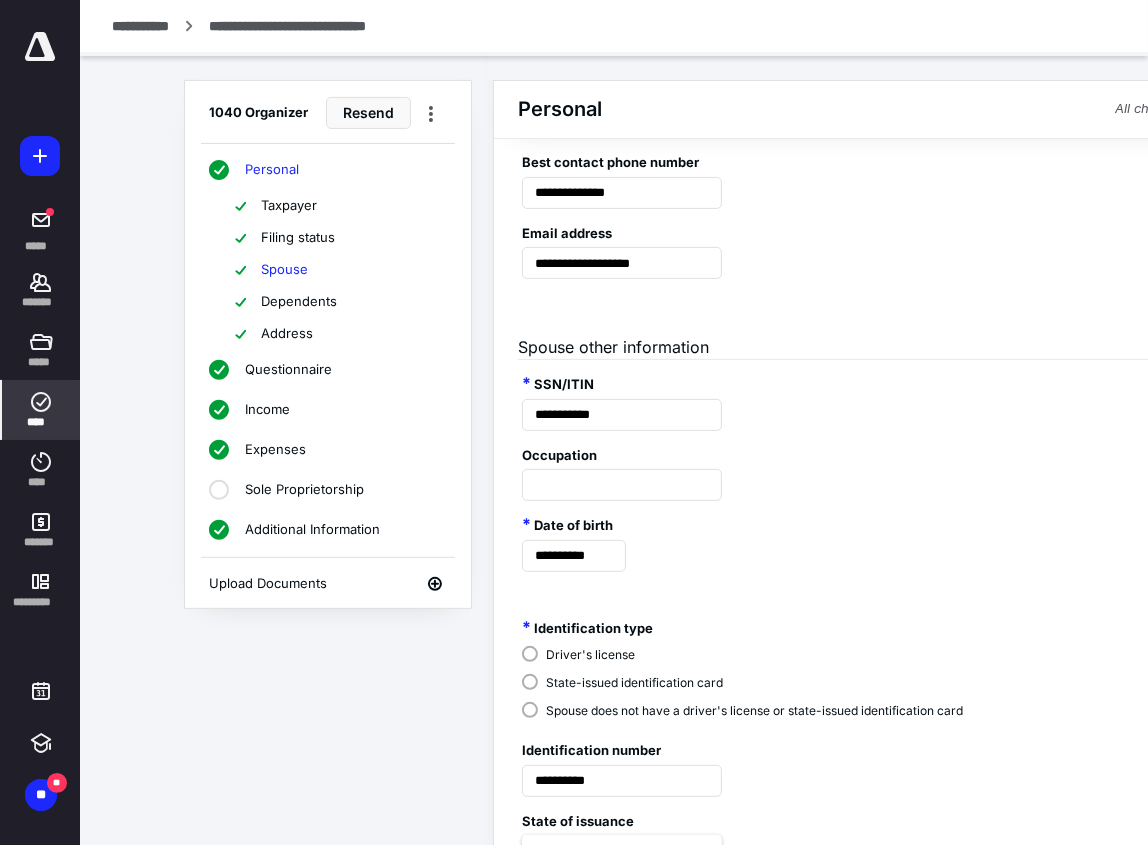click on "Taxpayer" at bounding box center [289, 206] 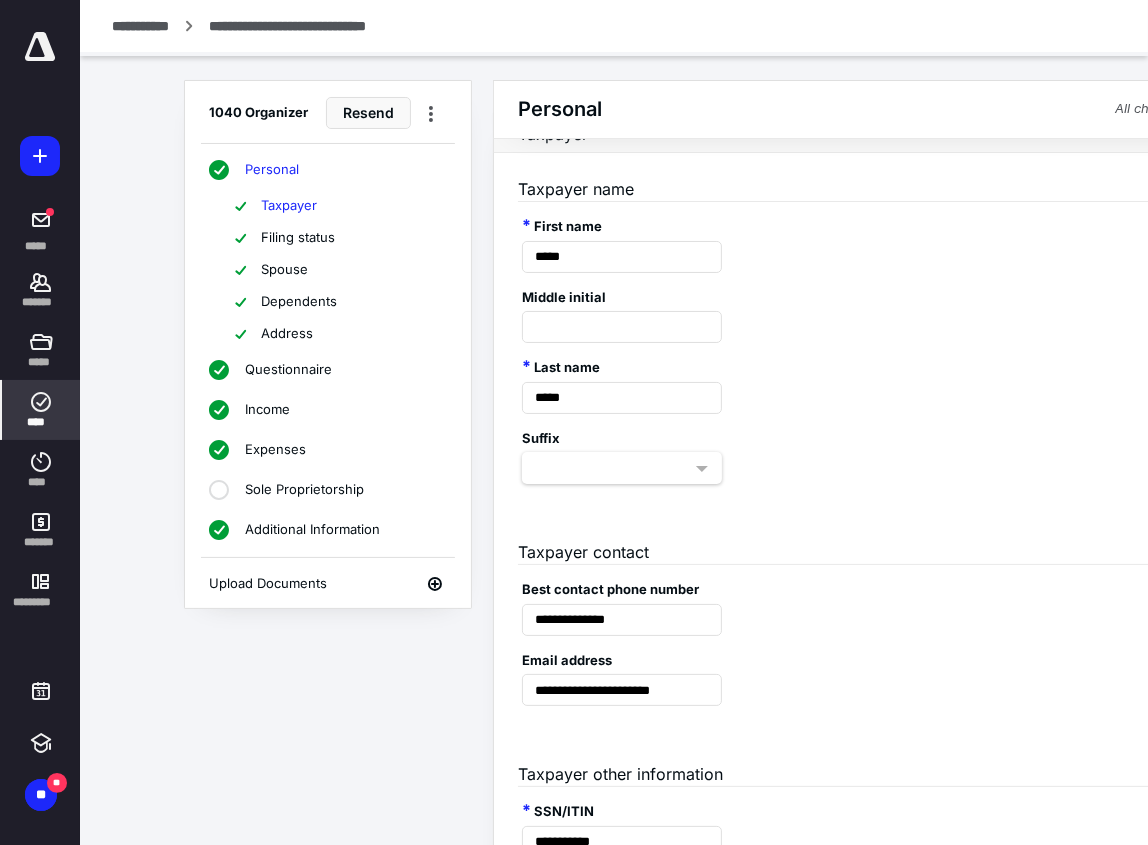 scroll, scrollTop: 0, scrollLeft: 0, axis: both 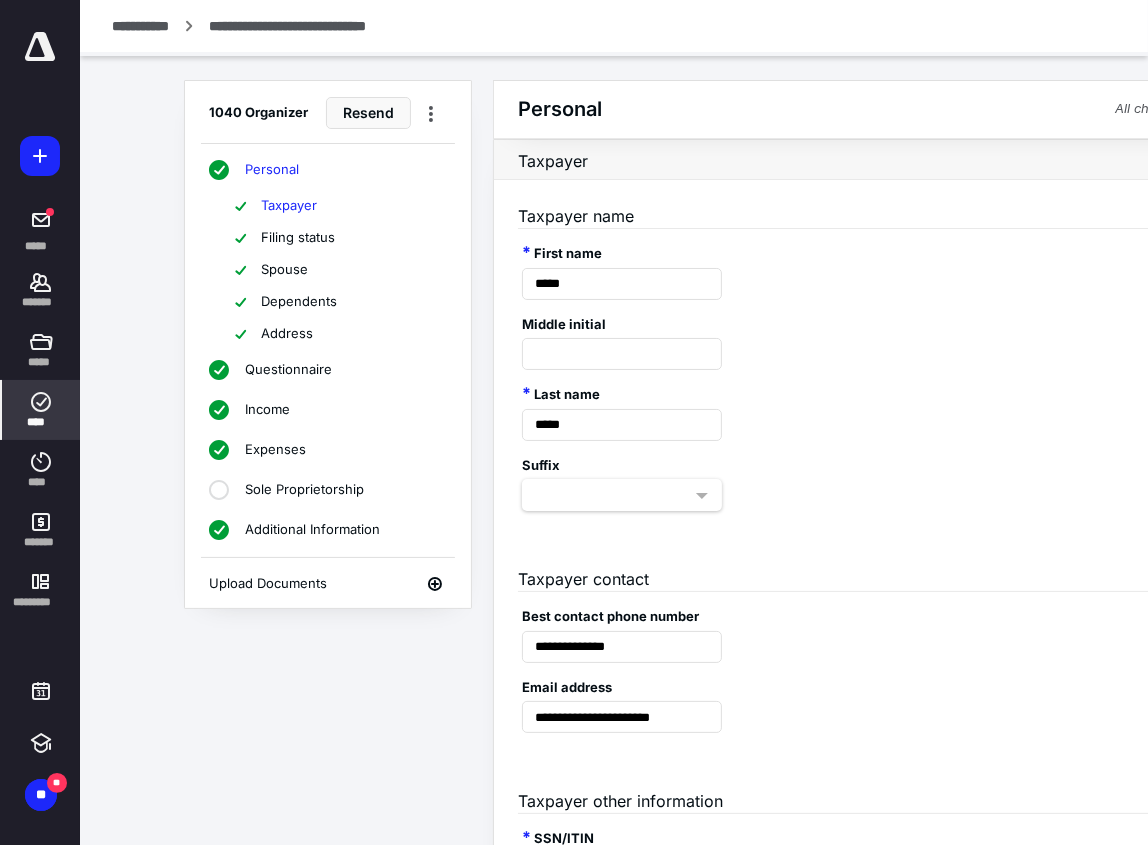 drag, startPoint x: 295, startPoint y: 270, endPoint x: 296, endPoint y: 280, distance: 10.049875 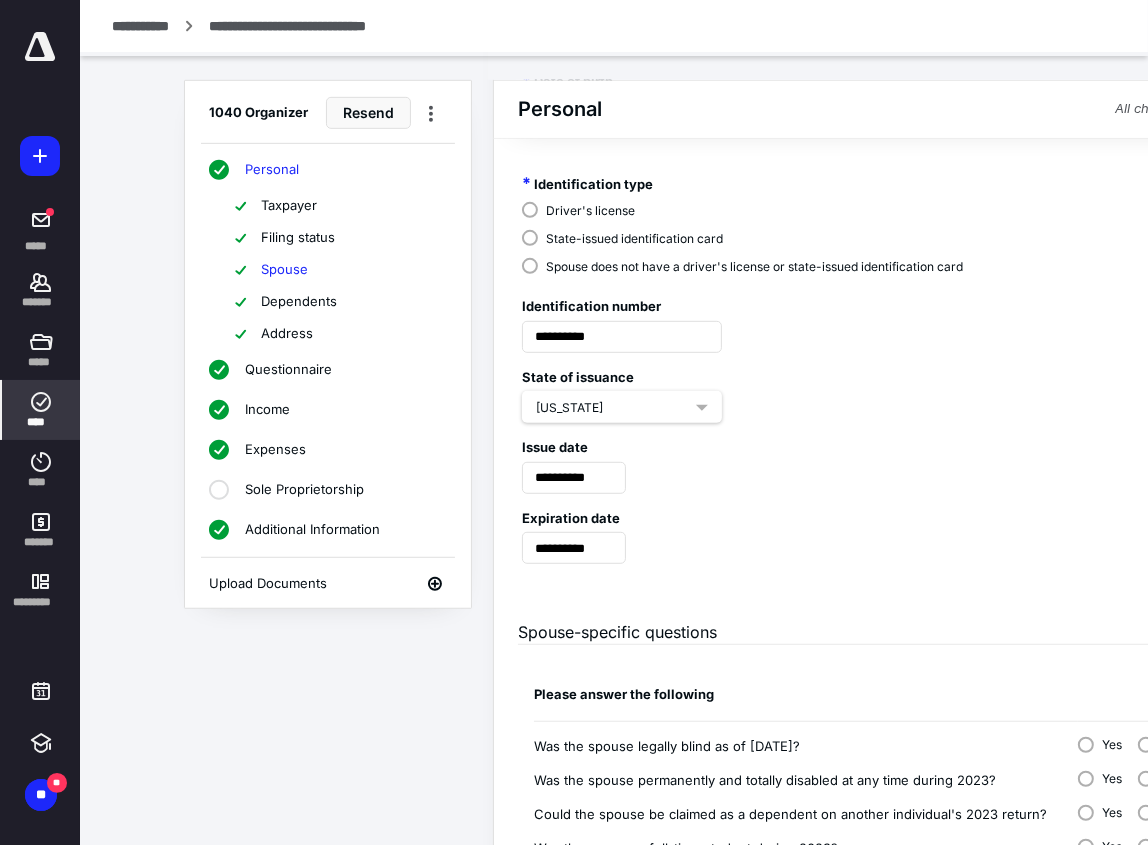 scroll, scrollTop: 909, scrollLeft: 0, axis: vertical 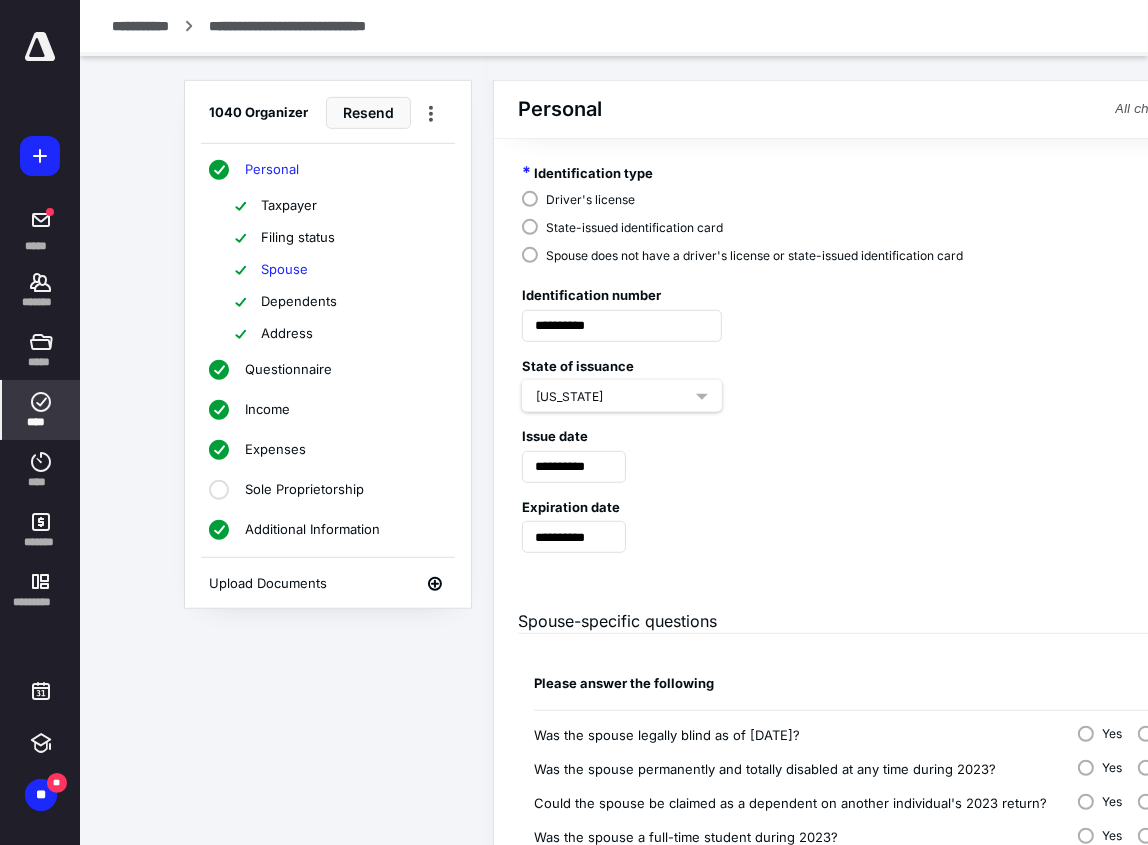 click on "Address" at bounding box center (287, 334) 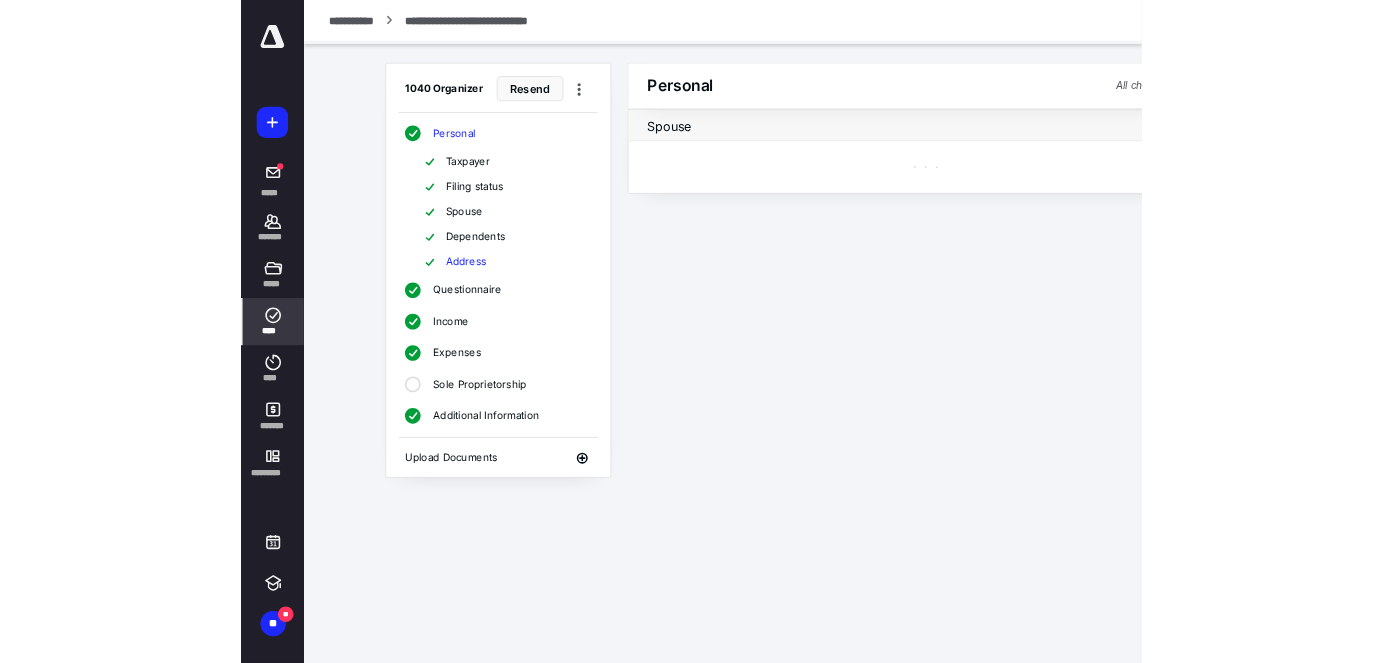 scroll, scrollTop: 0, scrollLeft: 0, axis: both 